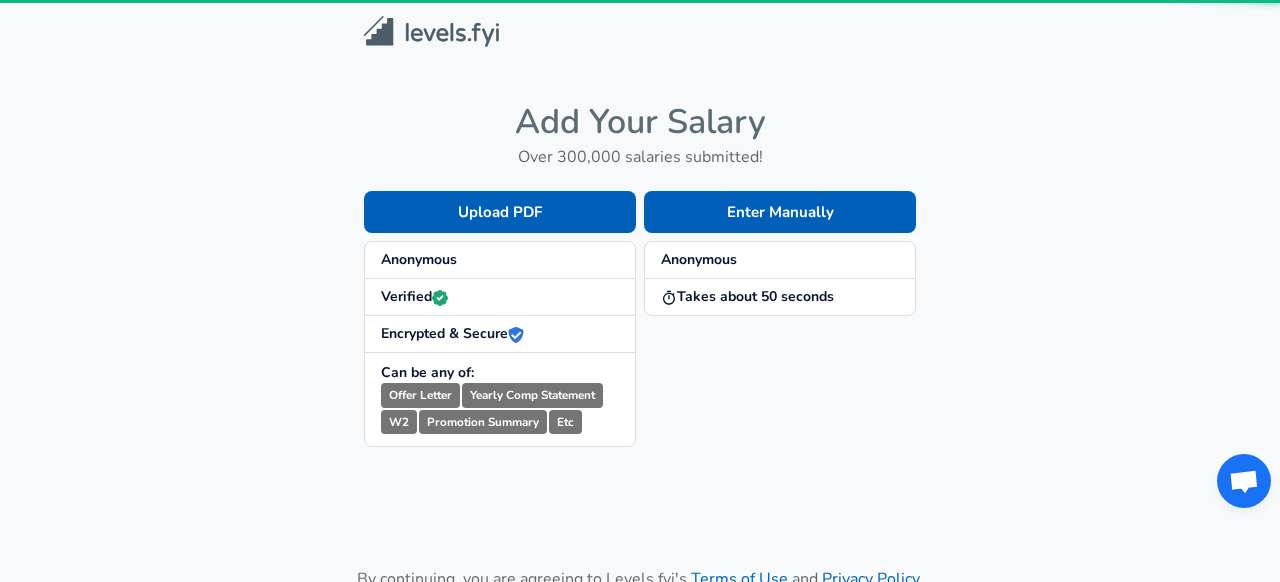 scroll, scrollTop: 0, scrollLeft: 0, axis: both 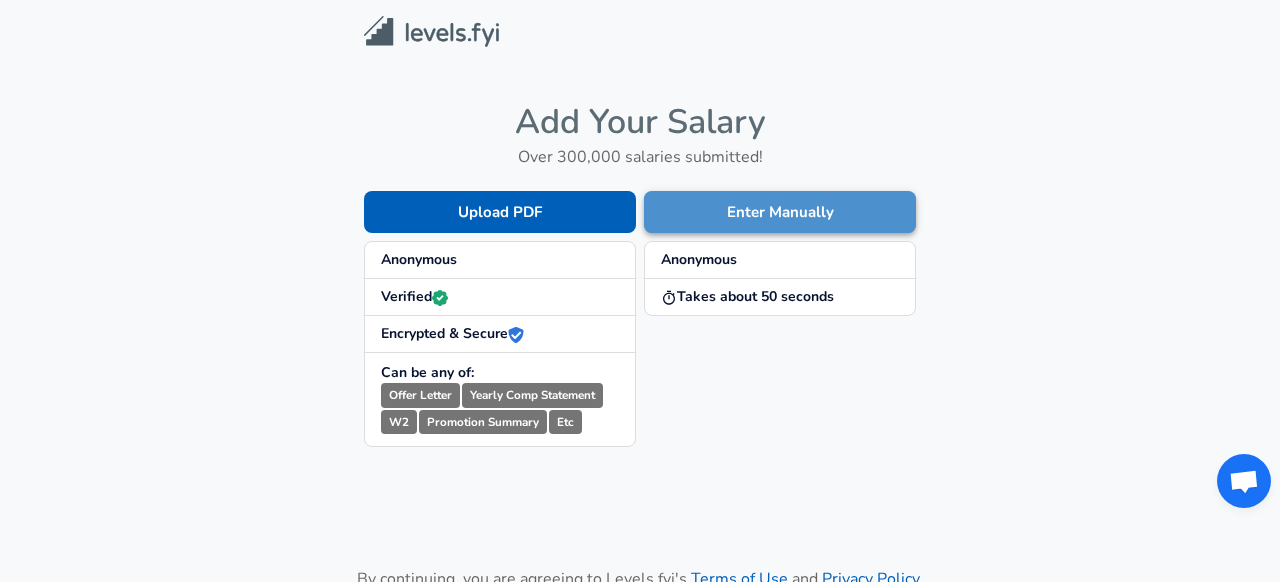 click on "Enter Manually" at bounding box center (780, 212) 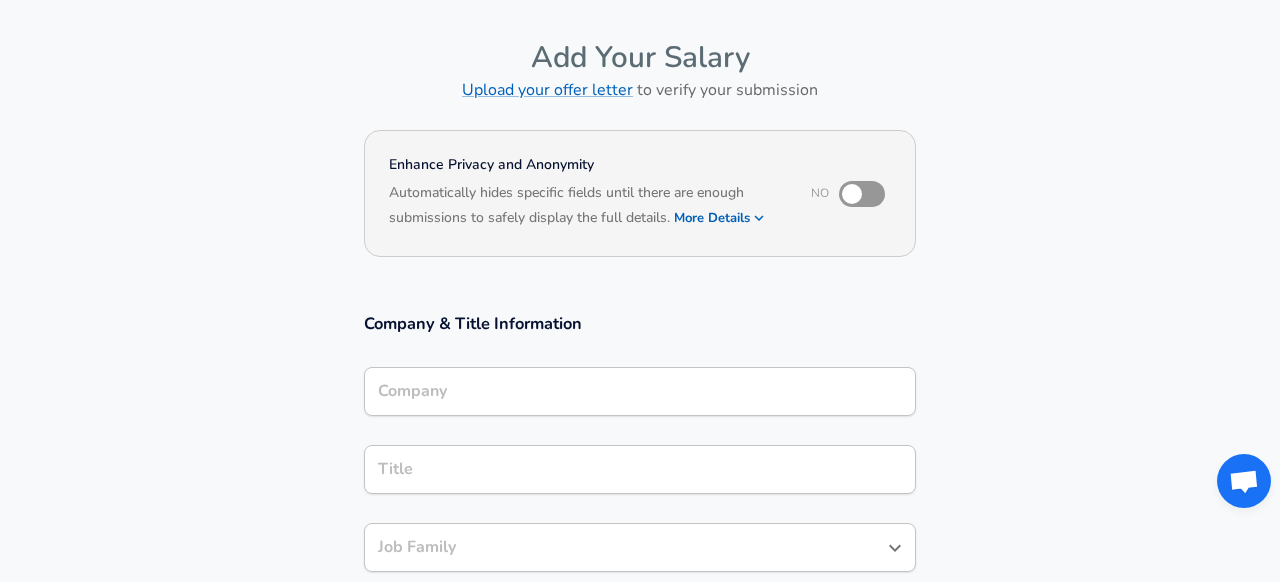 click on "Company" at bounding box center (640, 391) 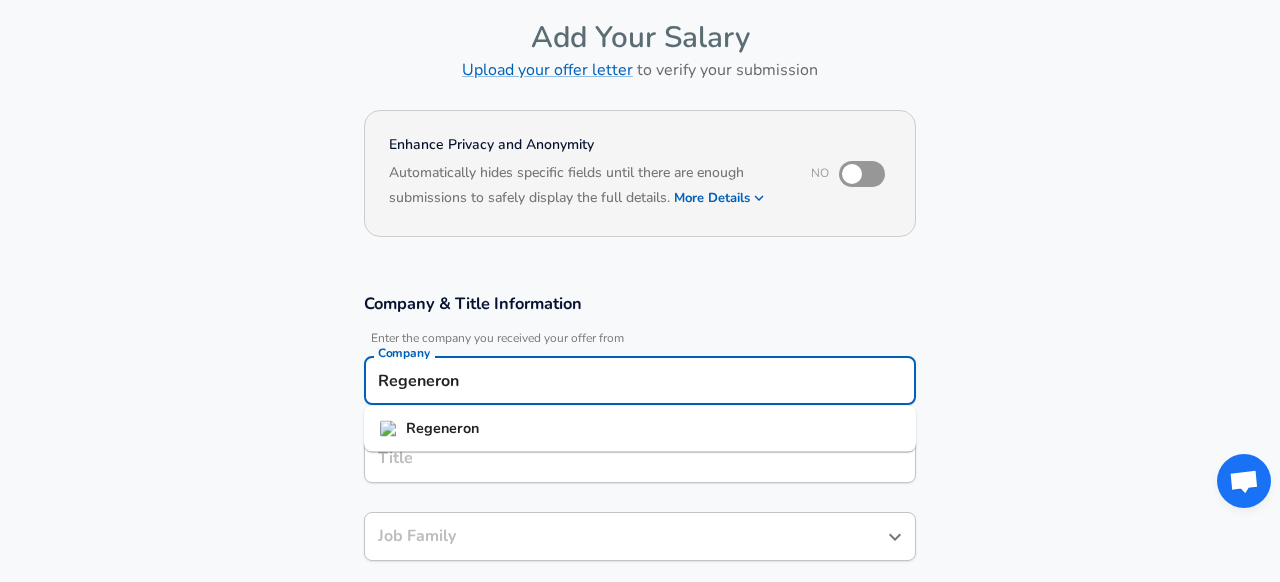 click on "Regeneron" at bounding box center (442, 428) 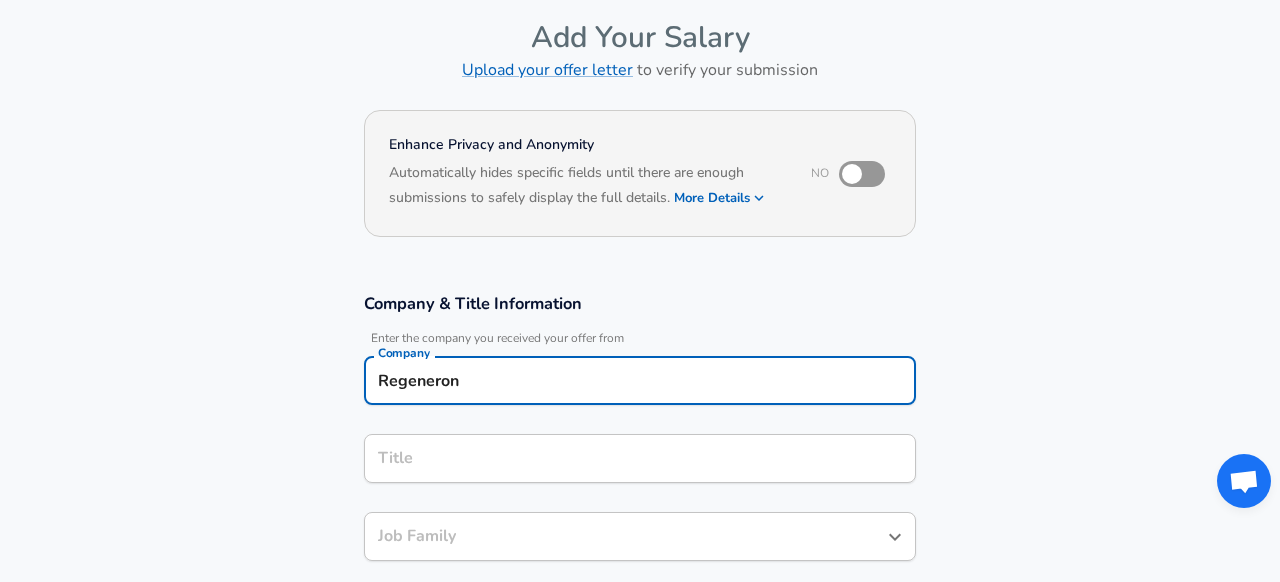 type on "Regeneron" 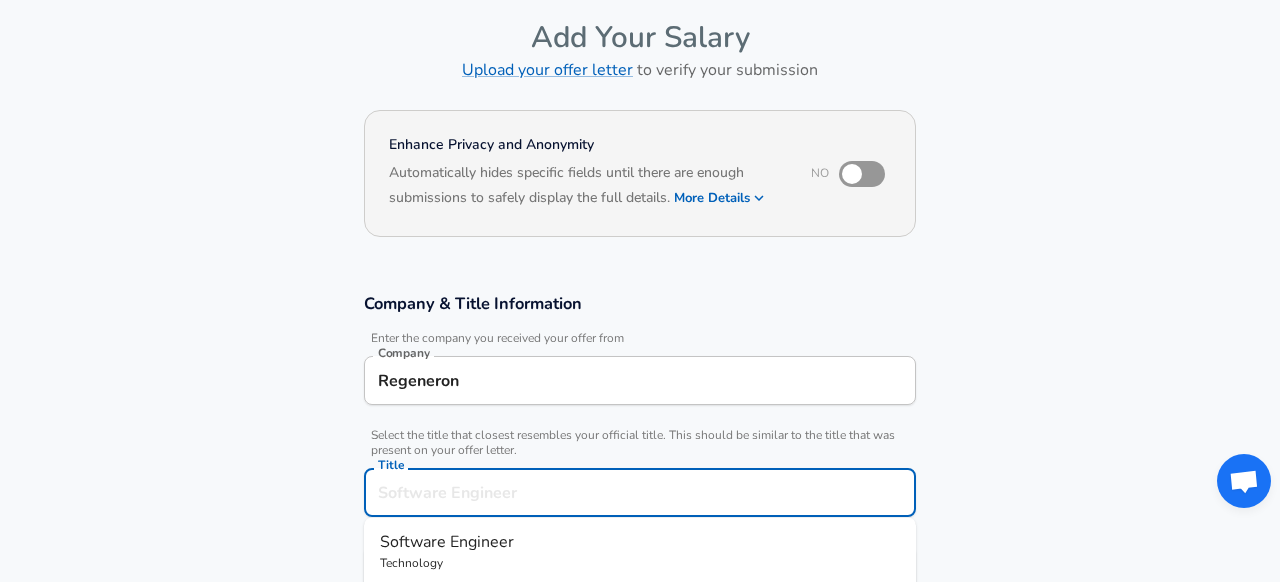 scroll, scrollTop: 127, scrollLeft: 0, axis: vertical 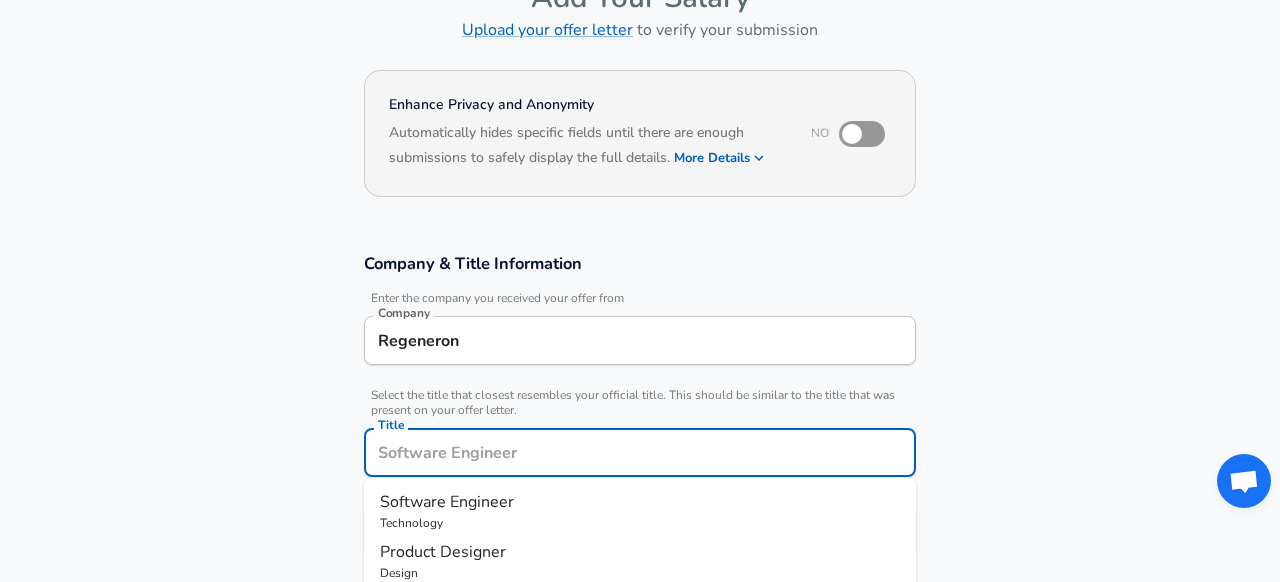 click on "Title" at bounding box center (640, 452) 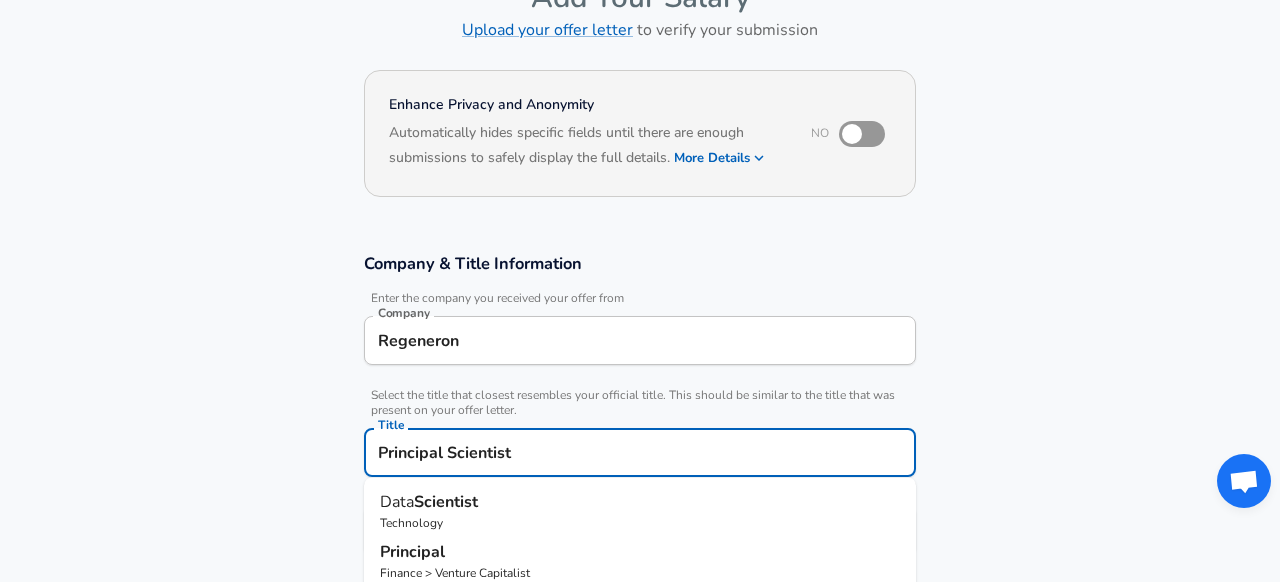 scroll, scrollTop: 0, scrollLeft: 0, axis: both 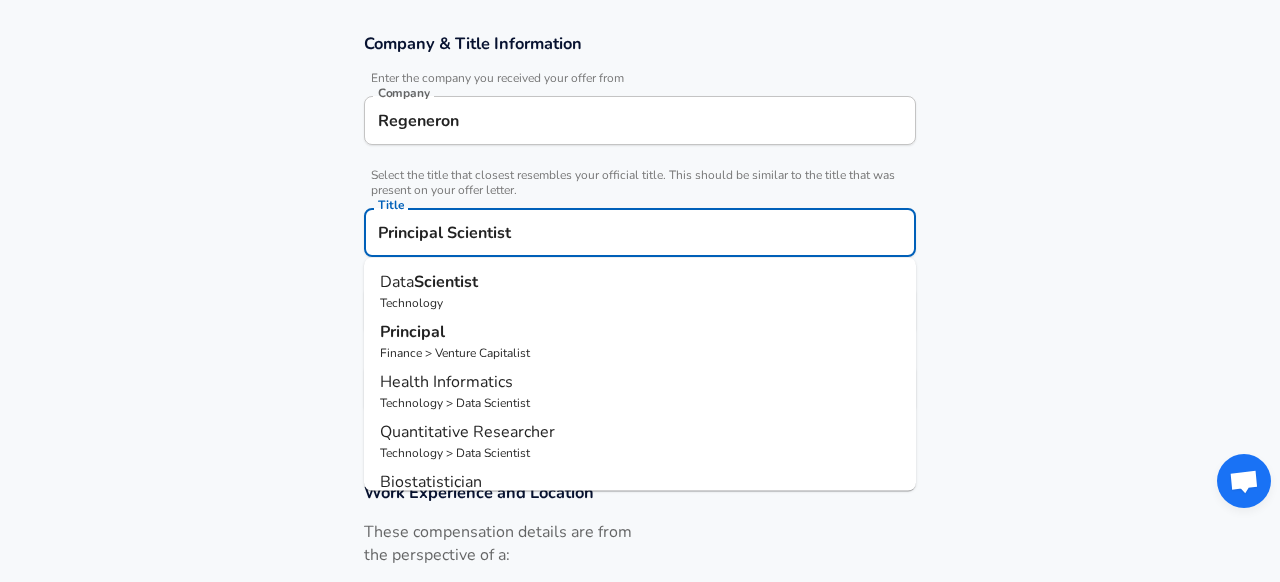 click on "Data  Scientist" at bounding box center [640, 282] 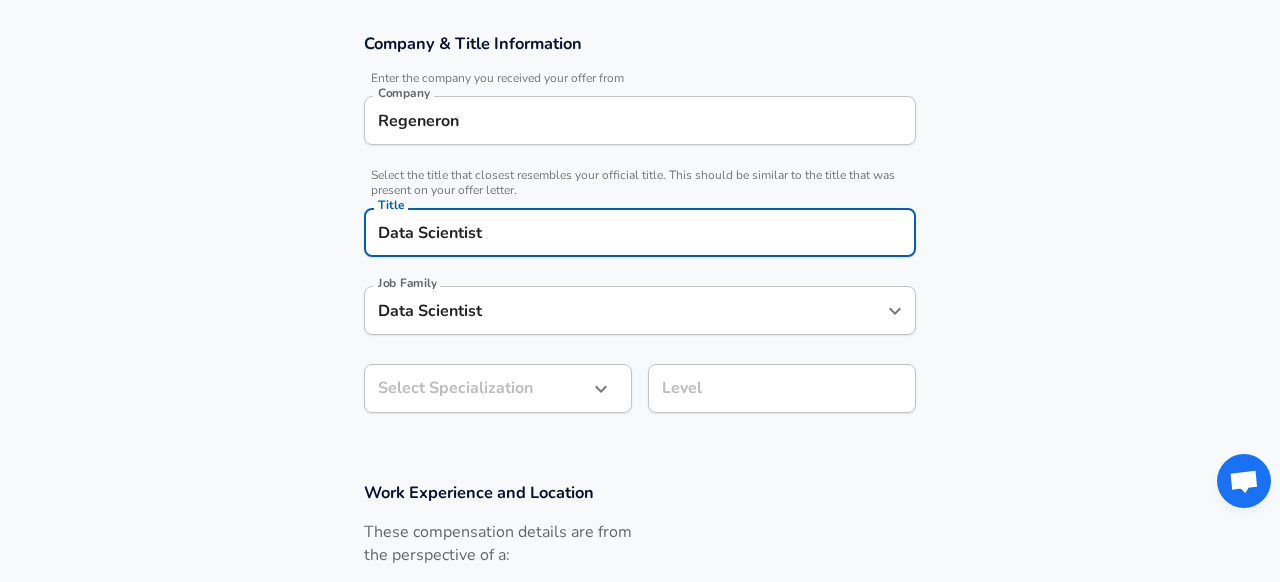 type on "Data Scientist" 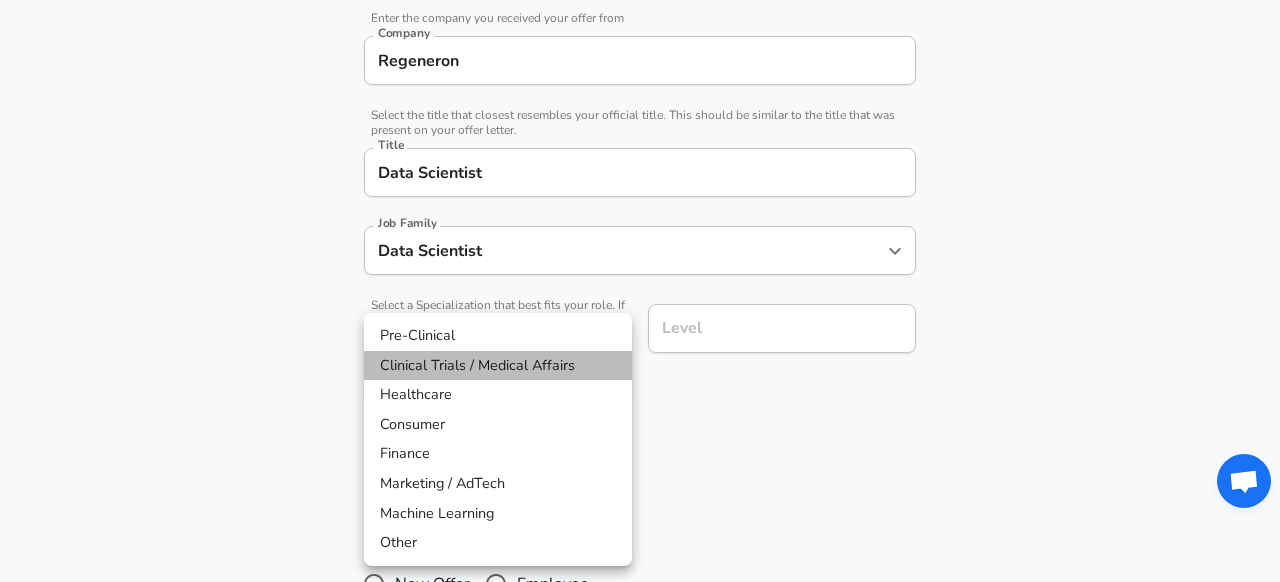 click on "Clinical Trials / Medical Affairs" at bounding box center (498, 366) 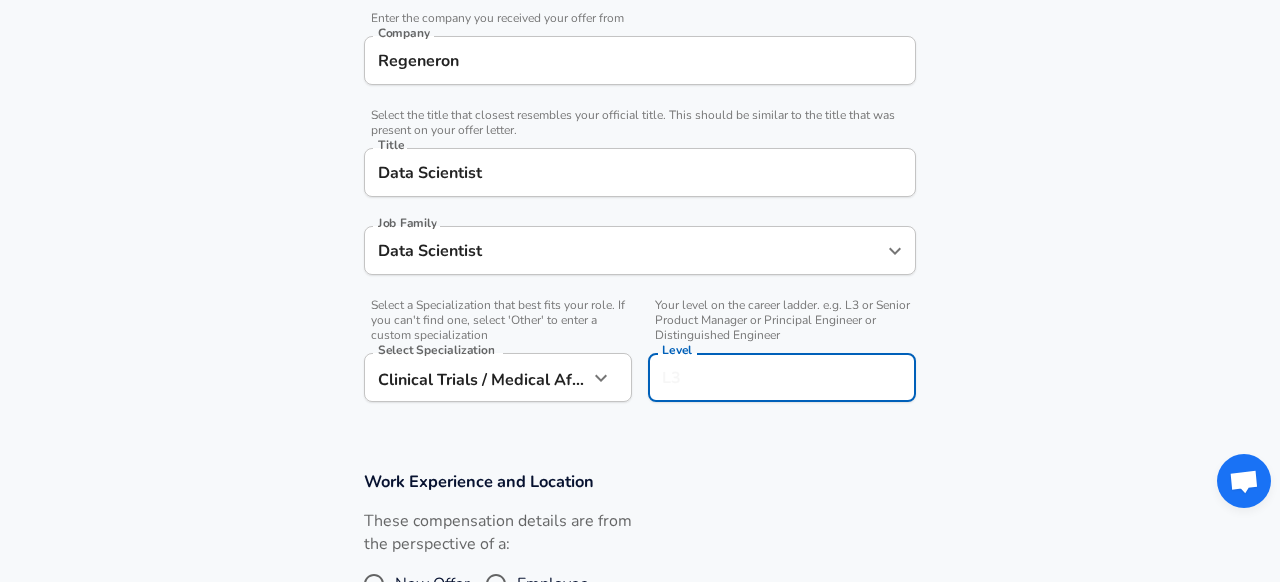 scroll, scrollTop: 447, scrollLeft: 0, axis: vertical 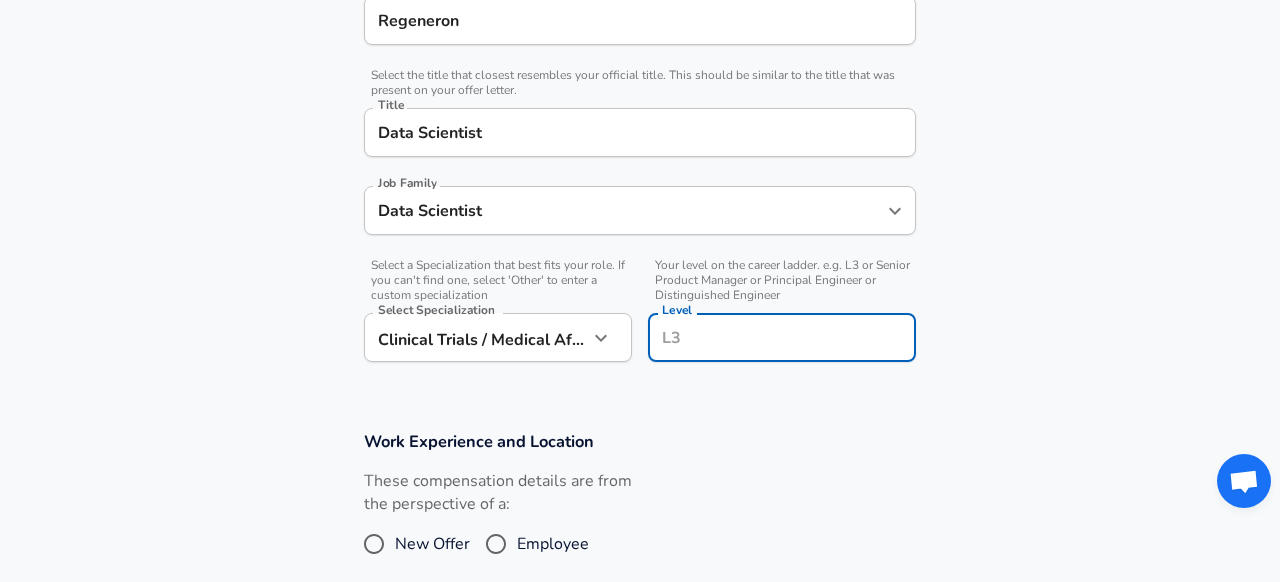 click on "Level" at bounding box center (782, 337) 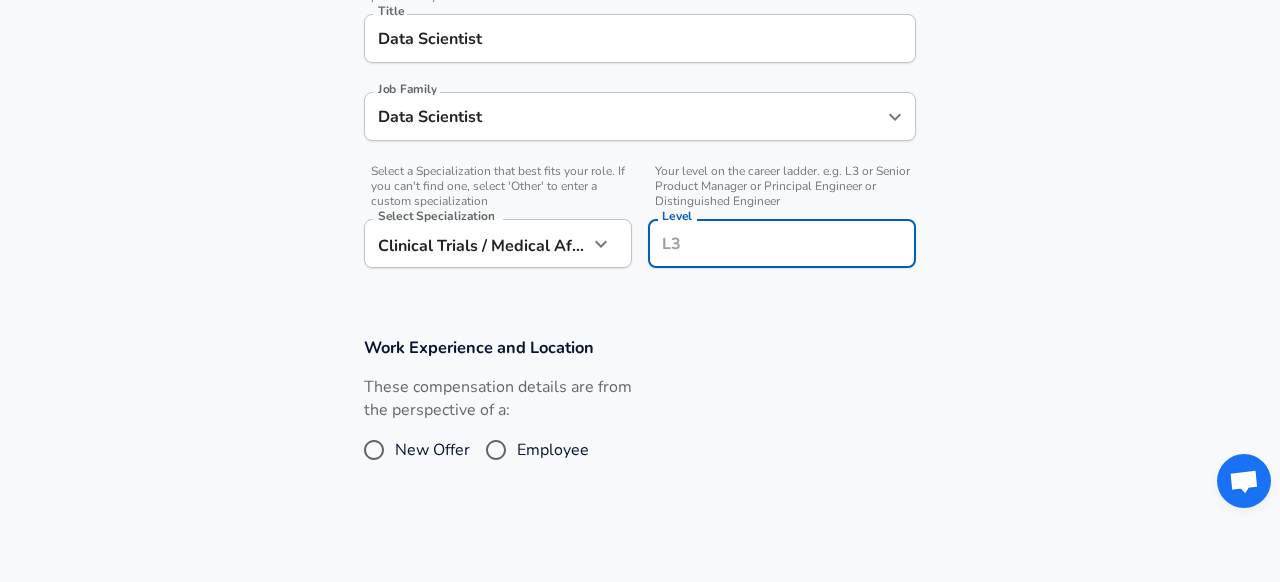 scroll, scrollTop: 582, scrollLeft: 0, axis: vertical 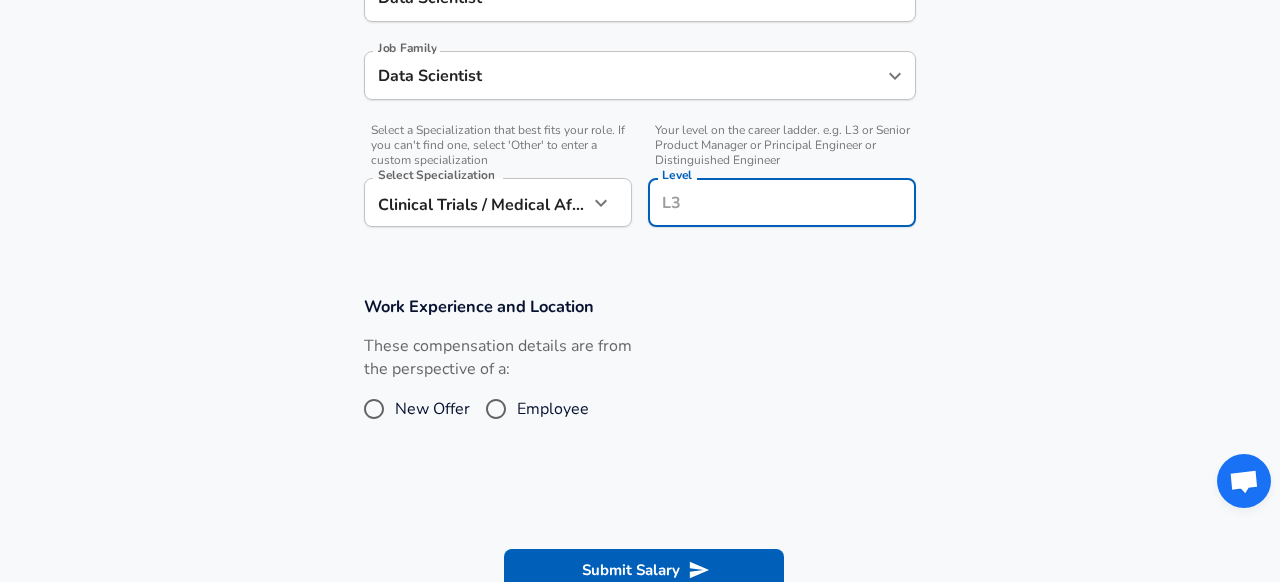 click on "These compensation details are from the perspective of a: New Offer Employee" at bounding box center (498, 388) 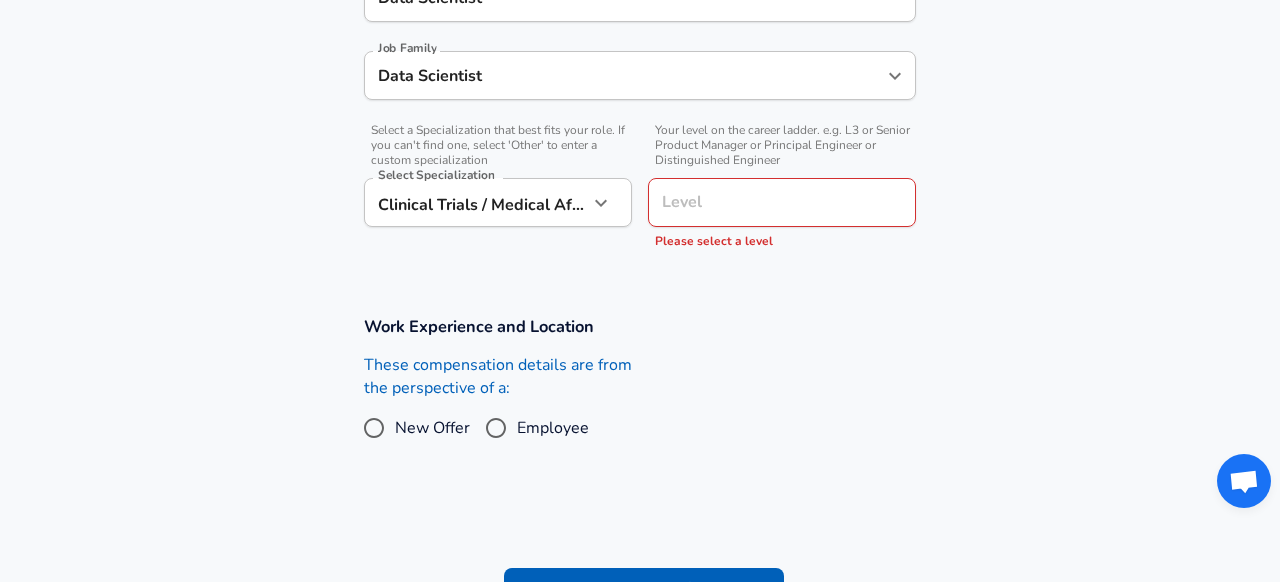 click on "Employee" at bounding box center [496, 428] 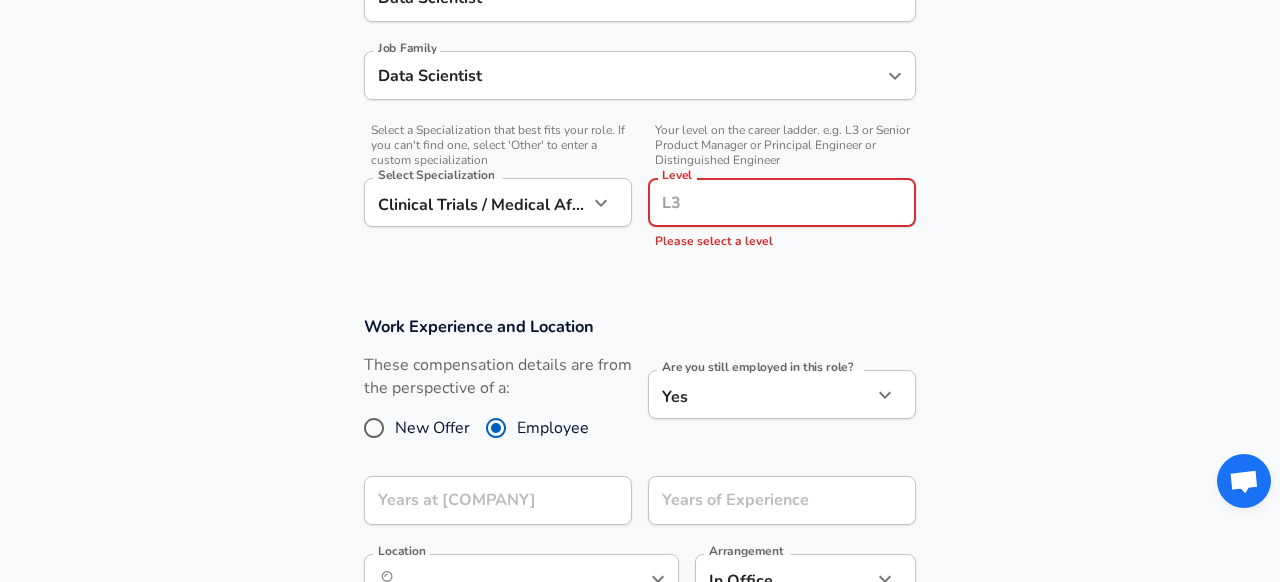 click on "Level" at bounding box center [782, 202] 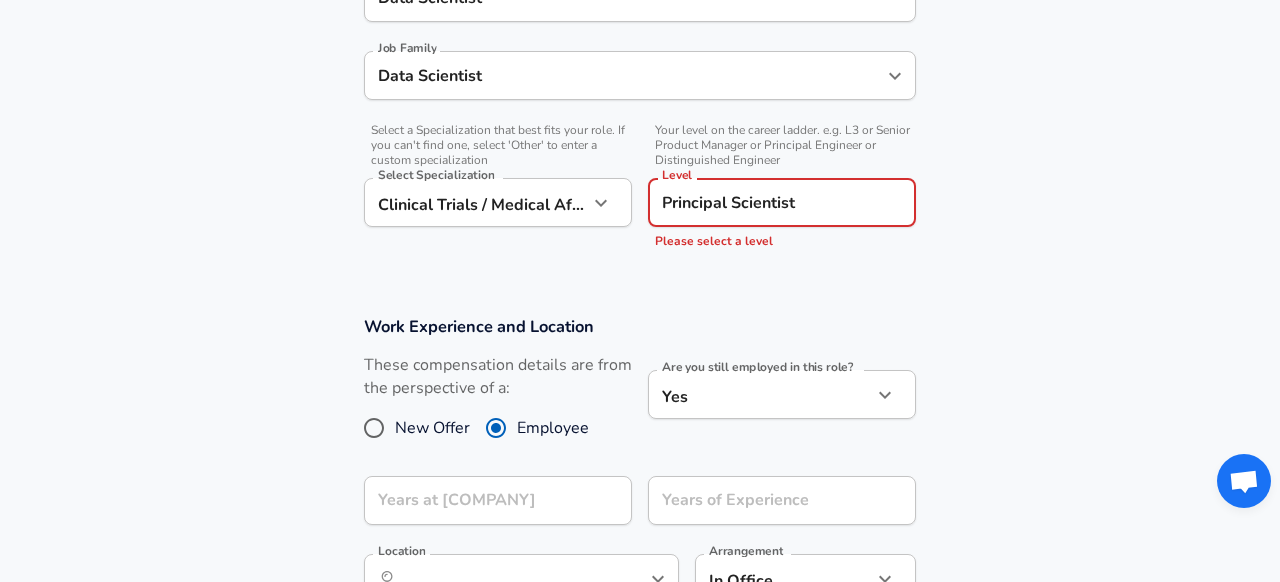 scroll, scrollTop: 0, scrollLeft: 0, axis: both 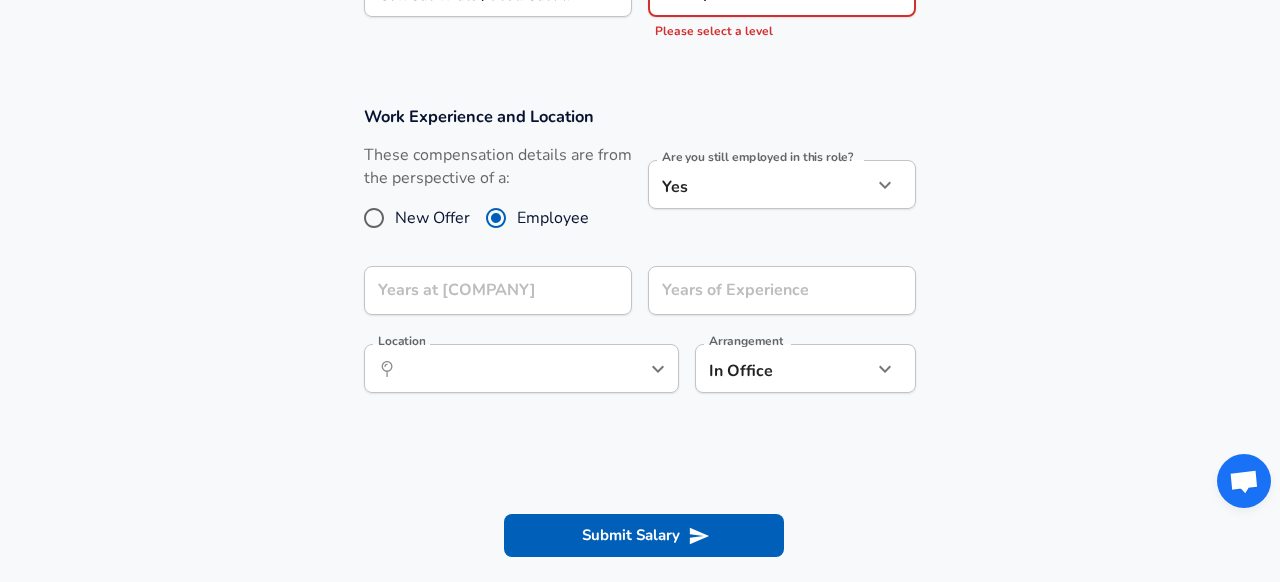 type on "Principal Scientist" 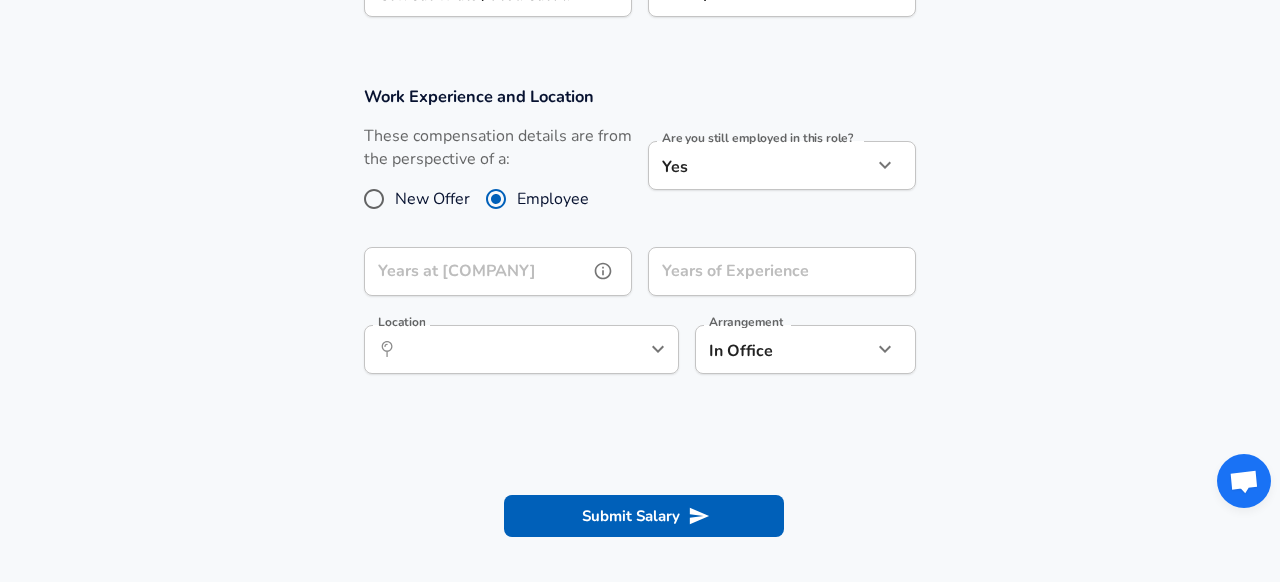 click on "Years at [COMPANY] Years at [COMPANY]" at bounding box center [490, 270] 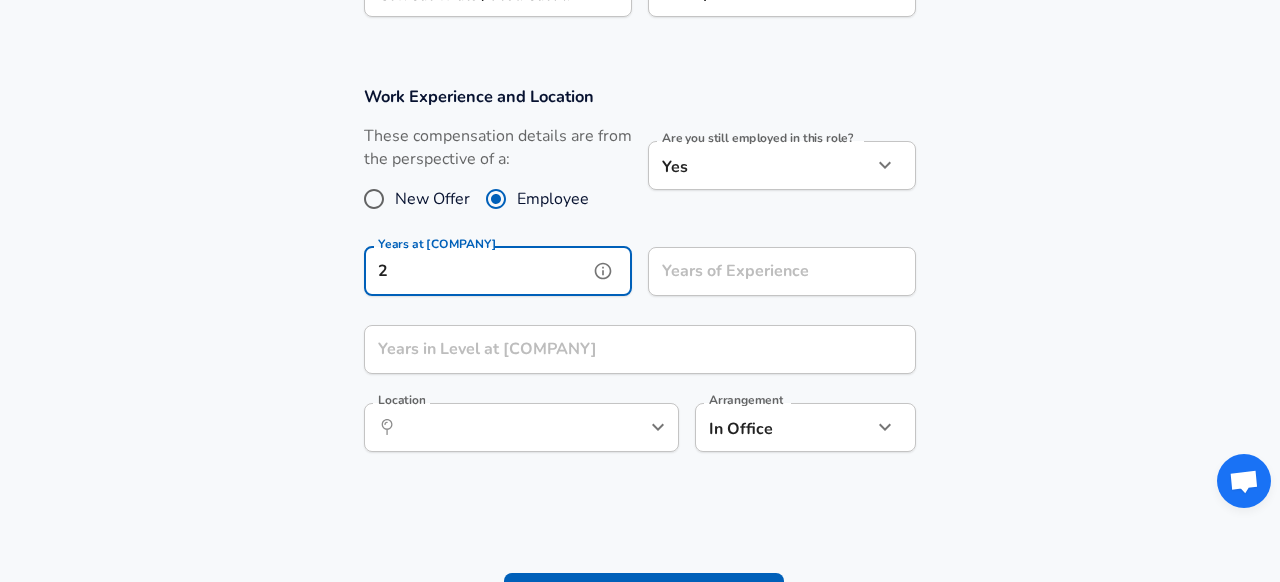 type on "2" 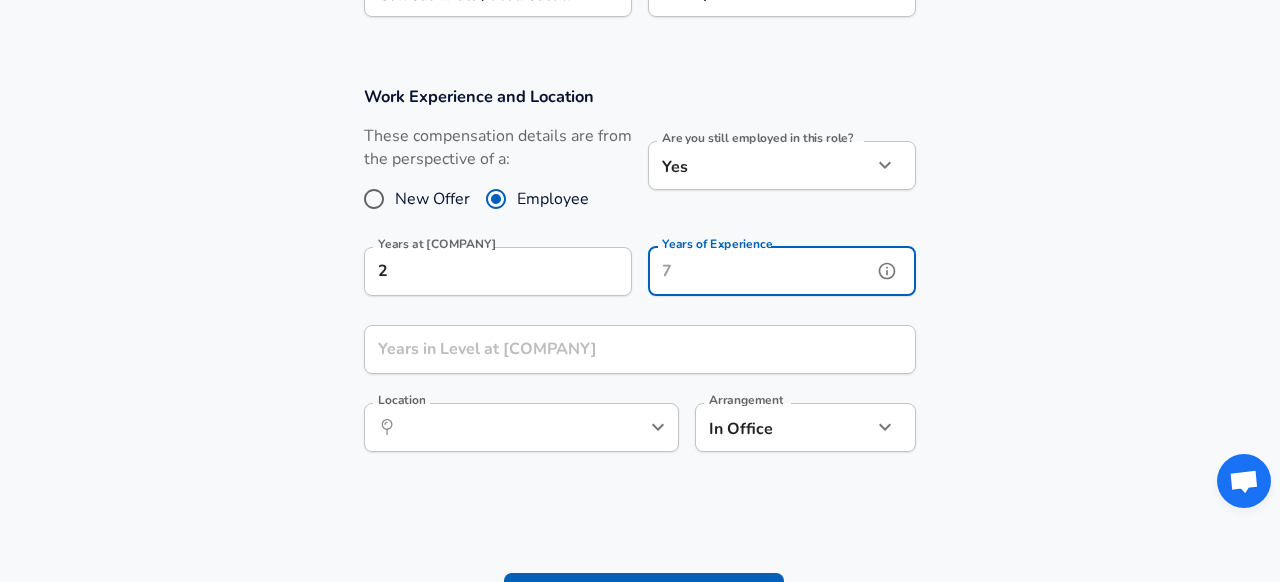 click on "Years of Experience" at bounding box center (760, 271) 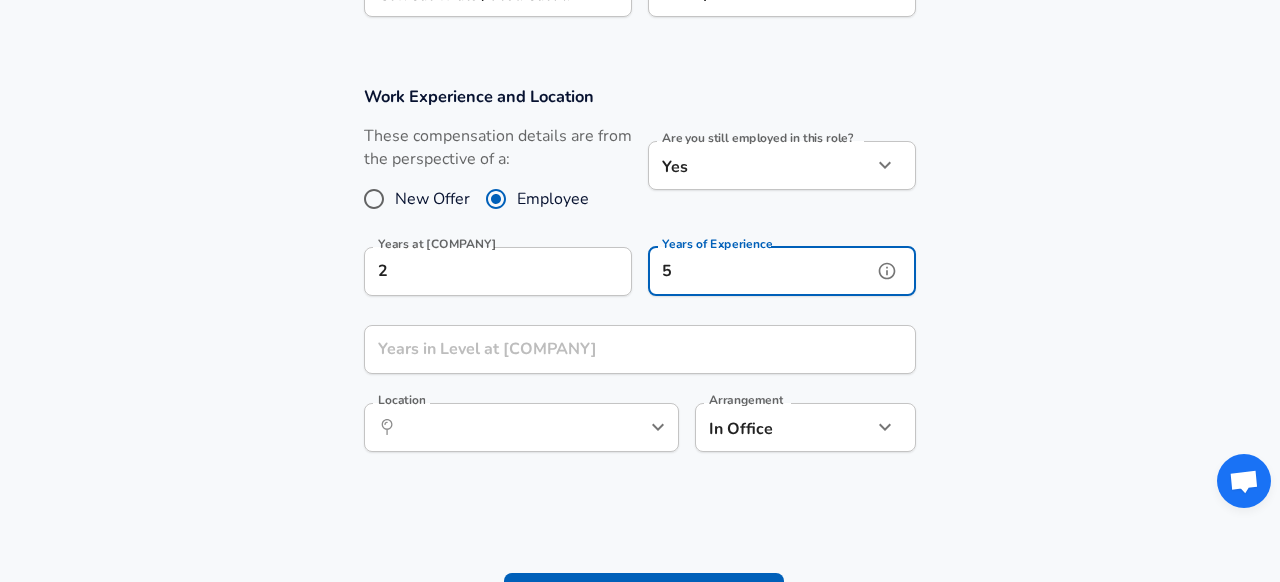 type on "5" 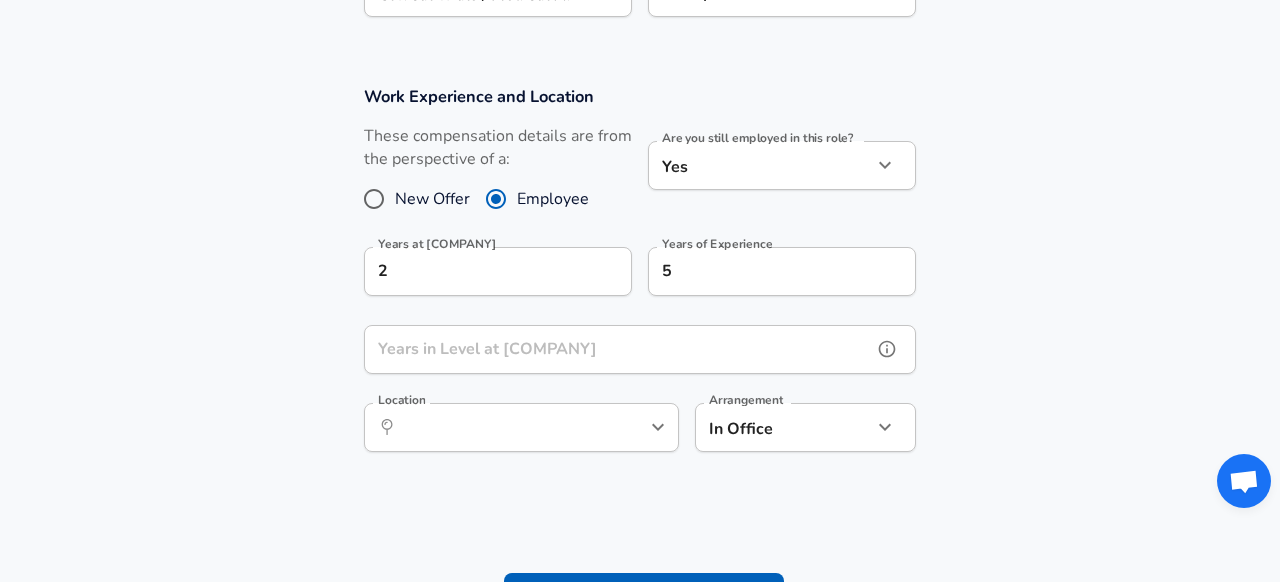click on "Years in Level at [COMPANY]" at bounding box center [618, 349] 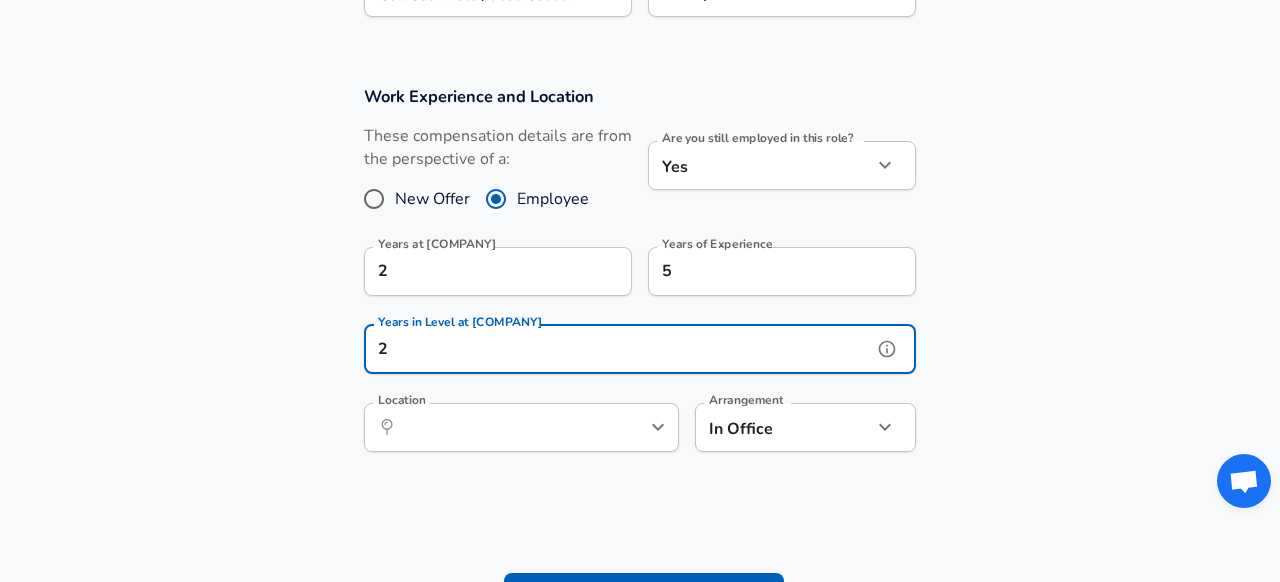 type on "2" 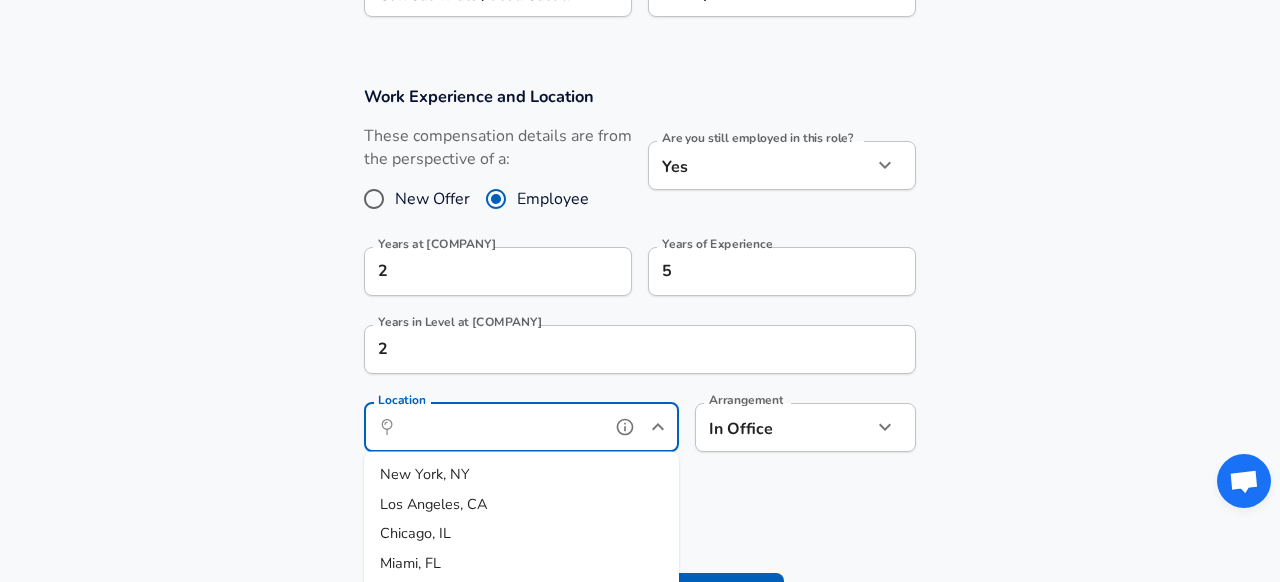 click on "Location" at bounding box center (499, 427) 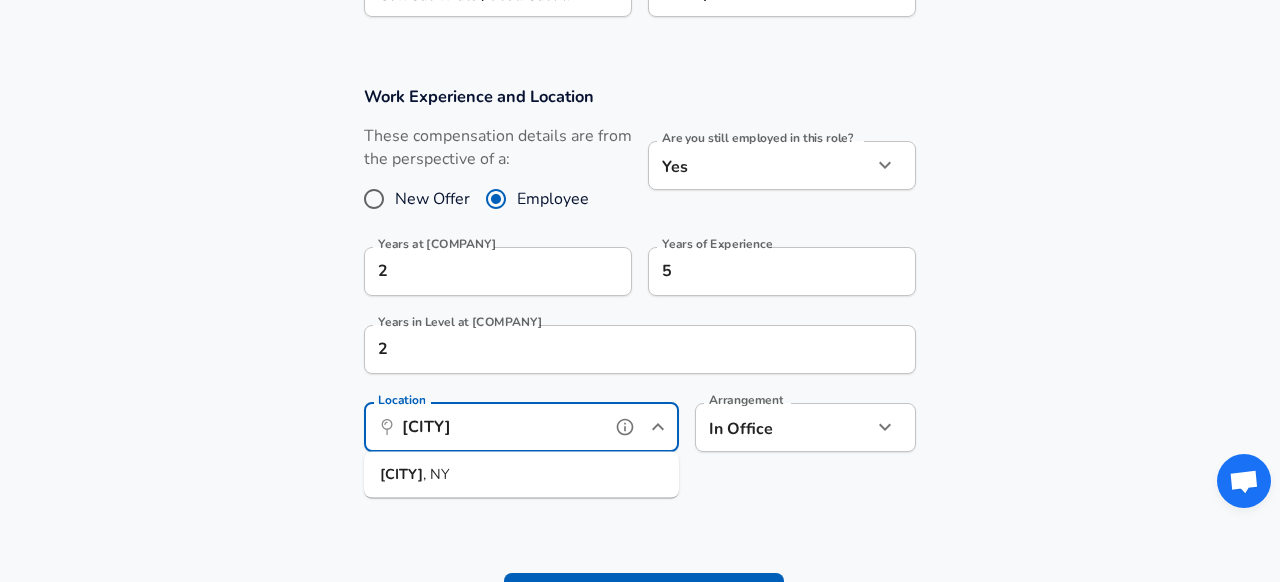 click on "[CITY] , [STATE]" at bounding box center (521, 475) 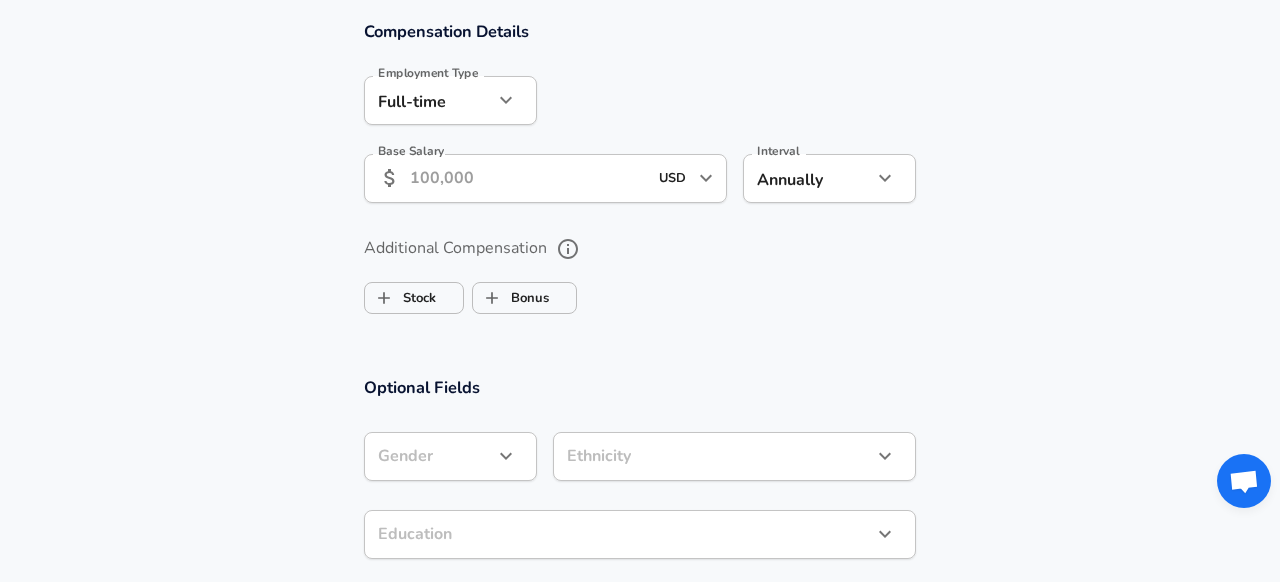 scroll, scrollTop: 1292, scrollLeft: 0, axis: vertical 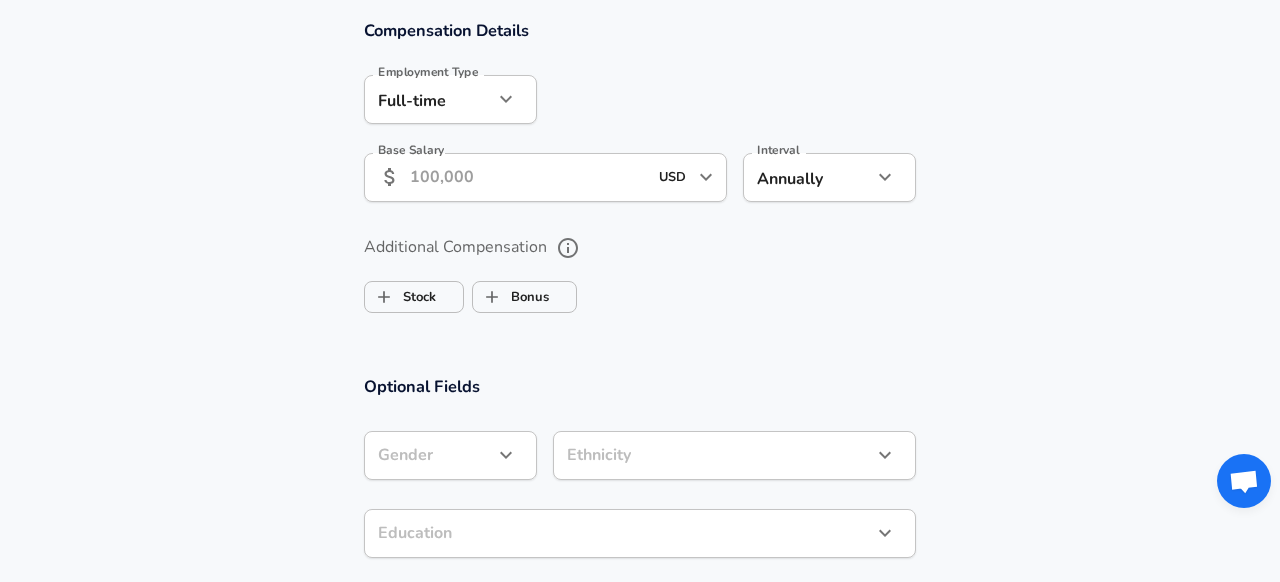type on "[CITY], [STATE]" 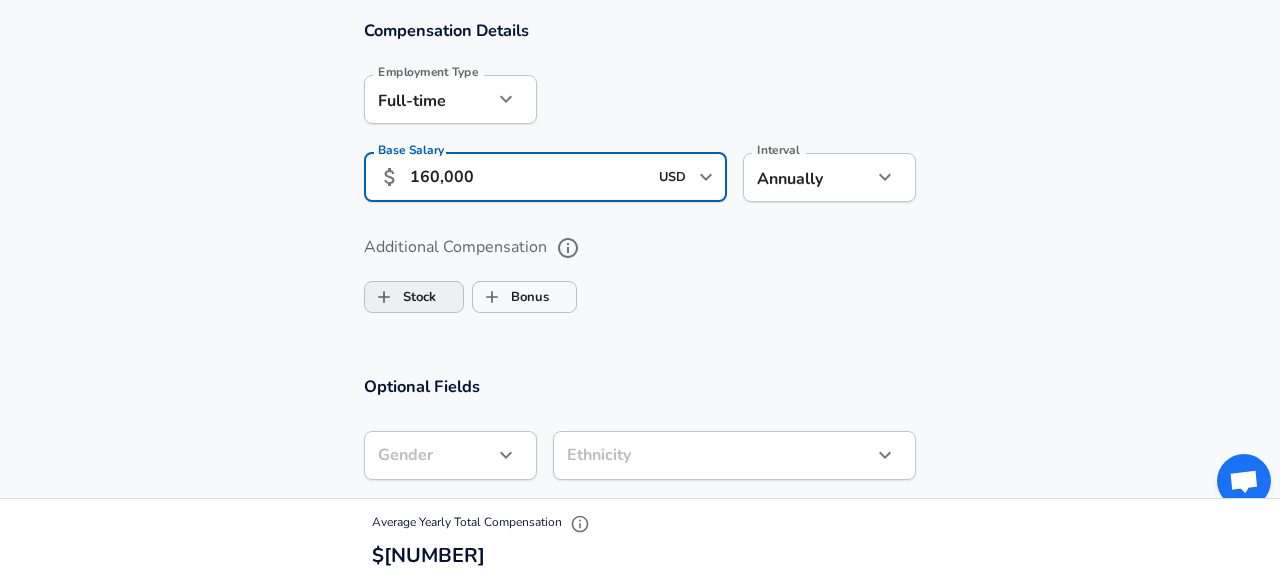 type on "160,000" 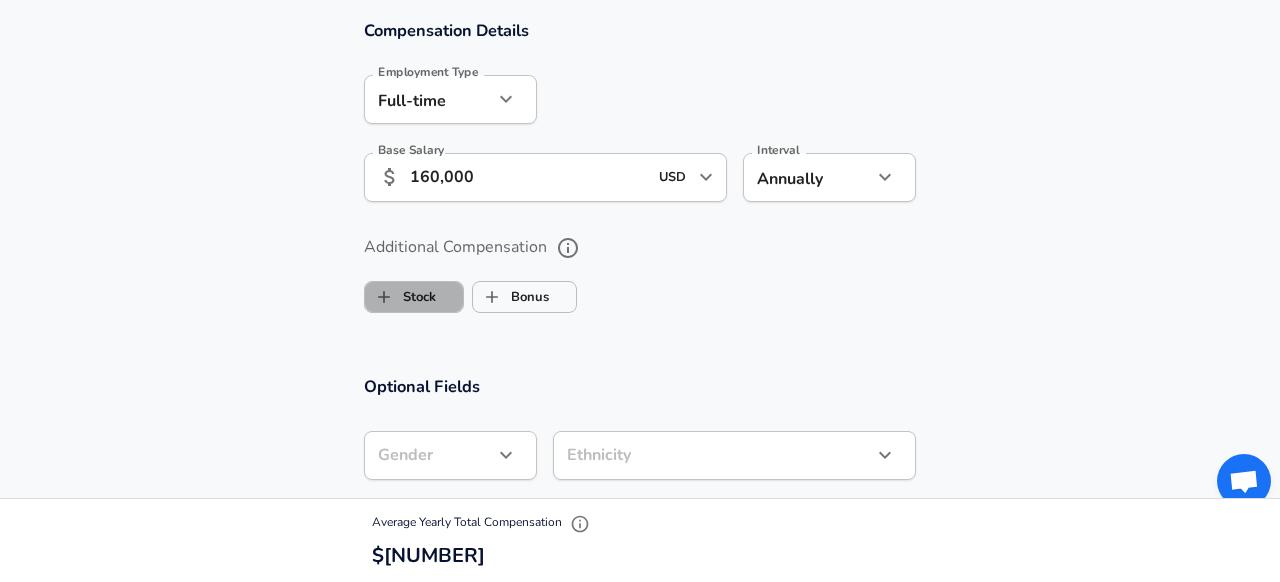 click on "Stock" at bounding box center [400, 297] 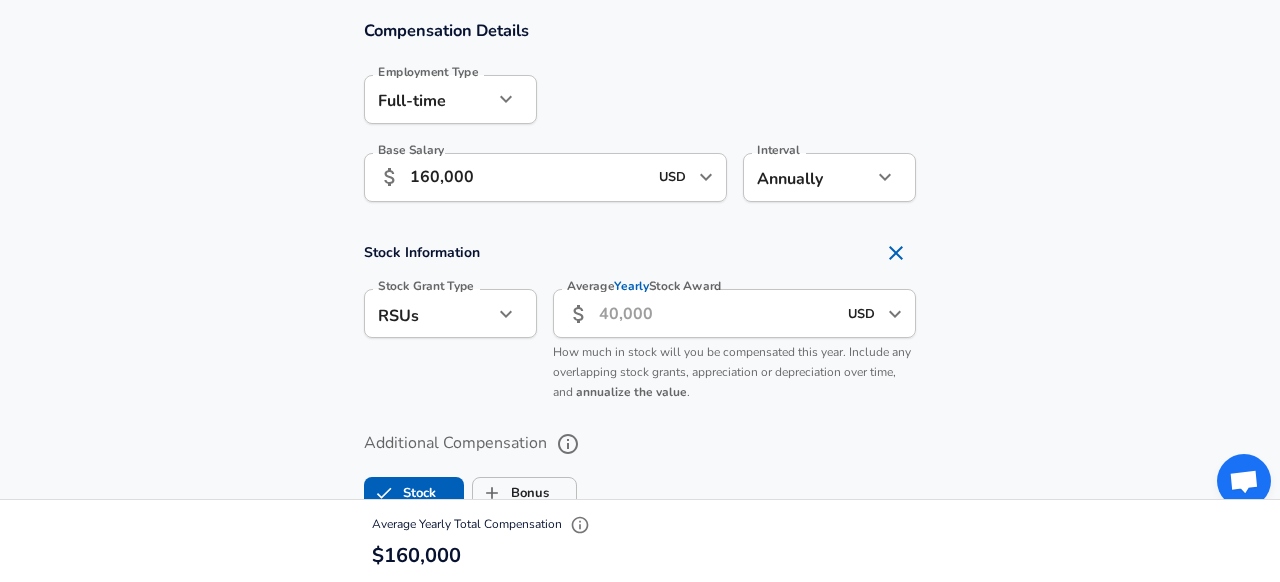 click on "Average  Yearly  Stock Award" at bounding box center (717, 313) 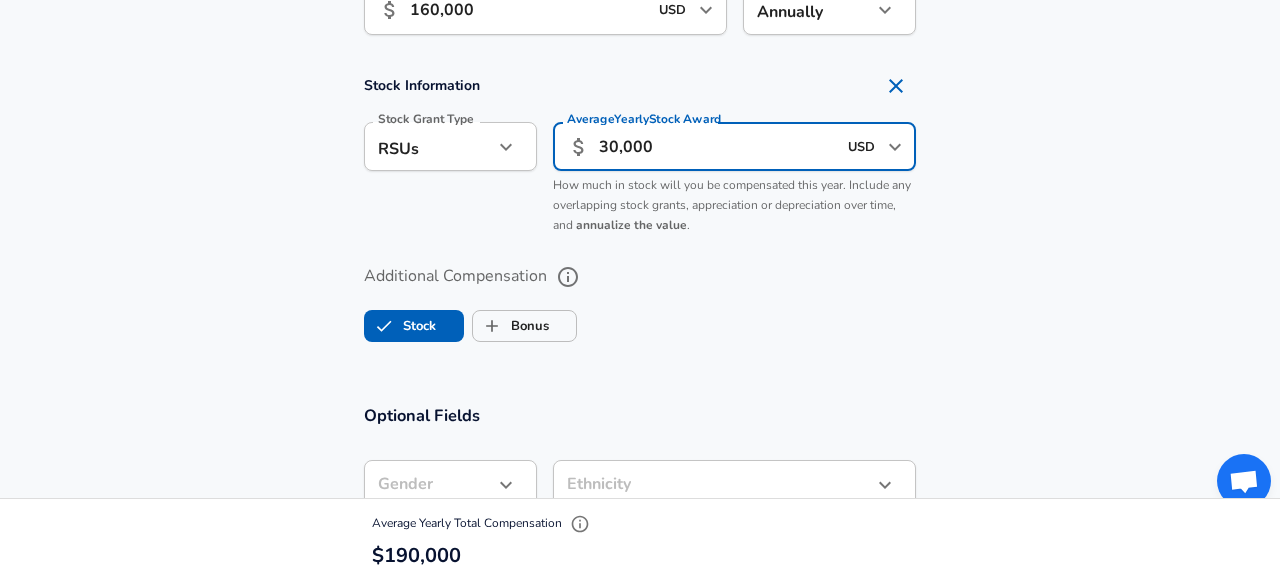 scroll, scrollTop: 1464, scrollLeft: 0, axis: vertical 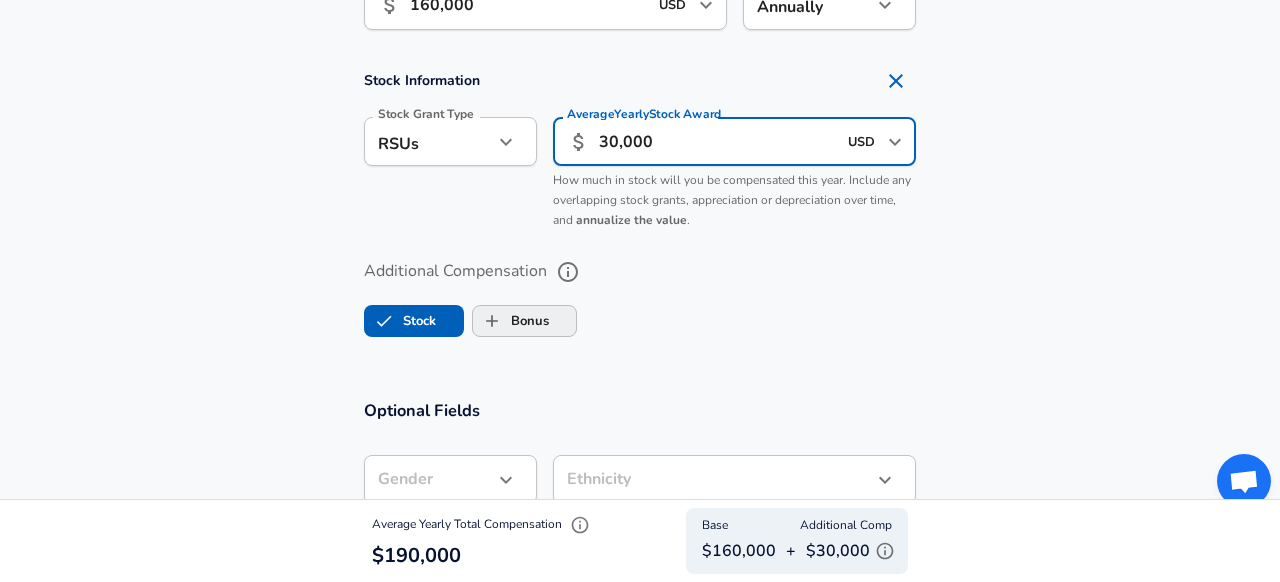 type on "30,000" 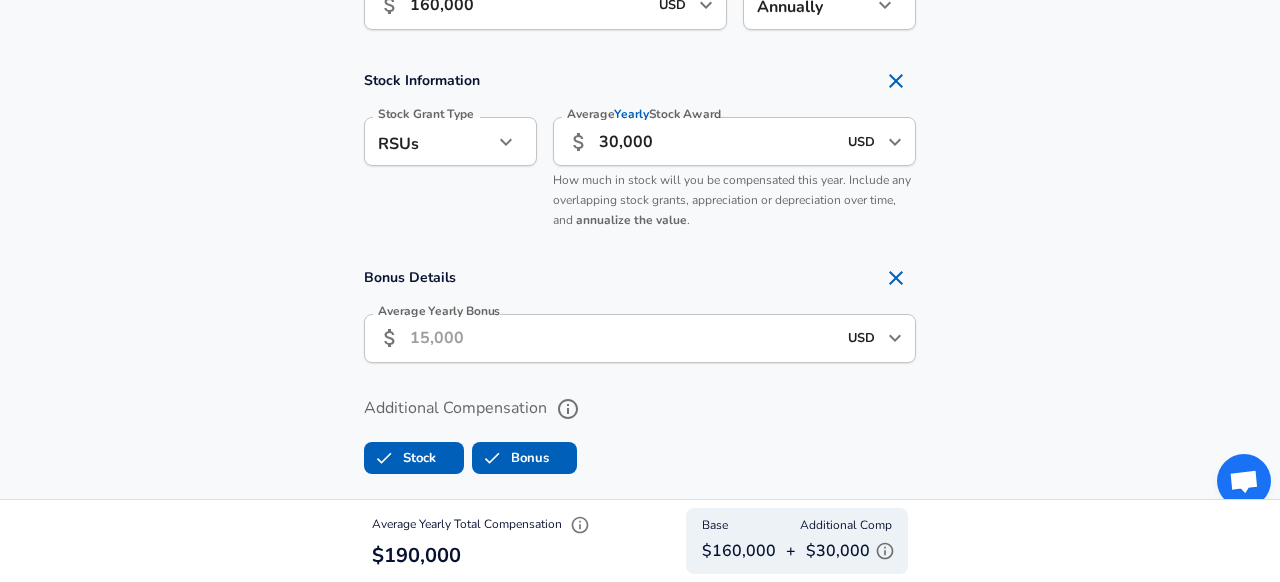 click on "Average Yearly Bonus" at bounding box center (623, 338) 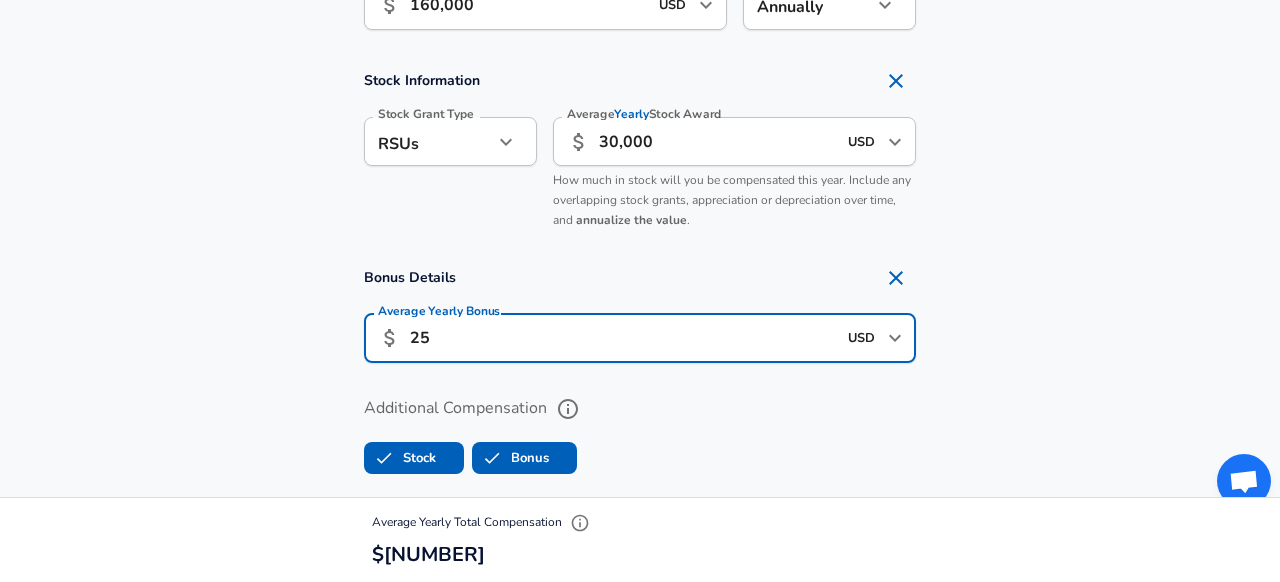 type on "2" 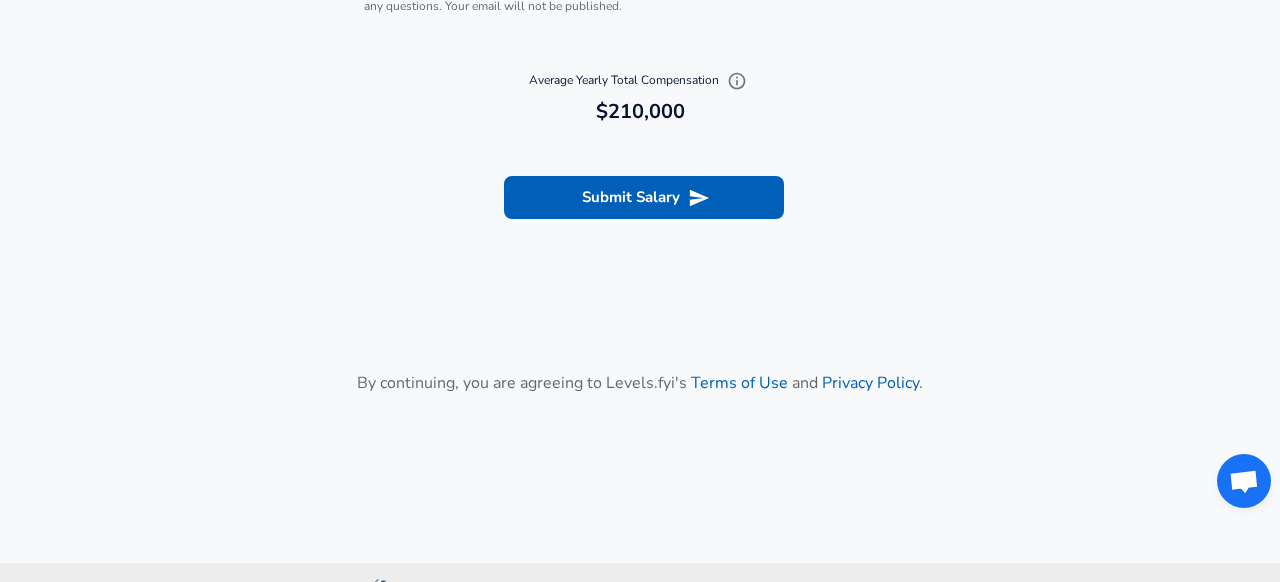 scroll, scrollTop: 2631, scrollLeft: 0, axis: vertical 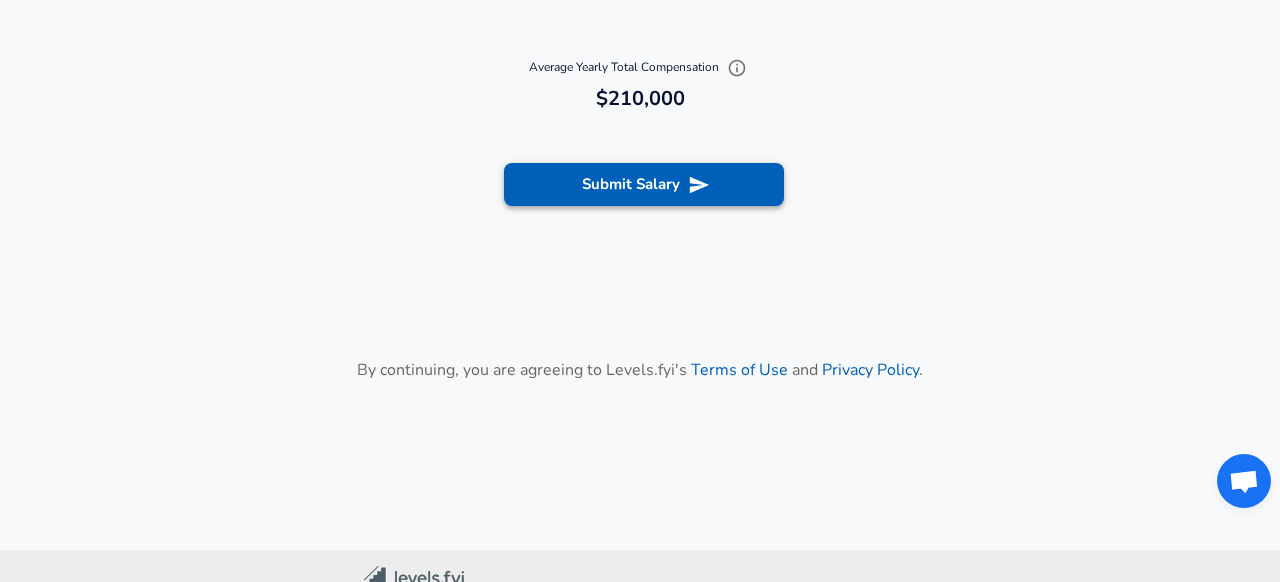 type on "20,000" 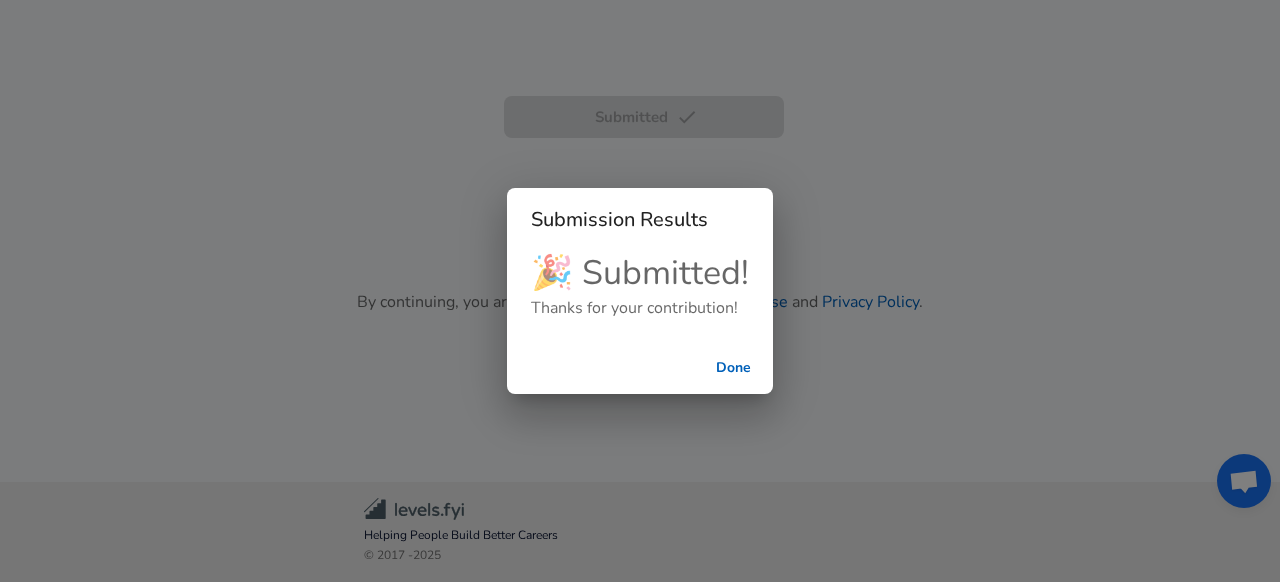 scroll, scrollTop: 875, scrollLeft: 0, axis: vertical 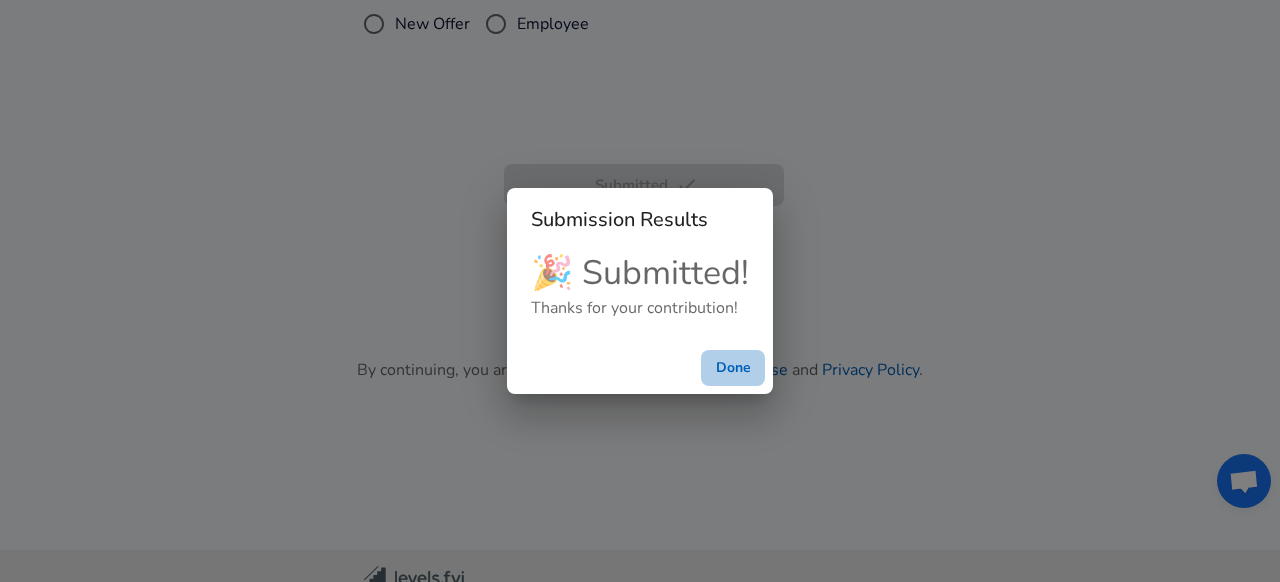 click on "Done" at bounding box center (733, 368) 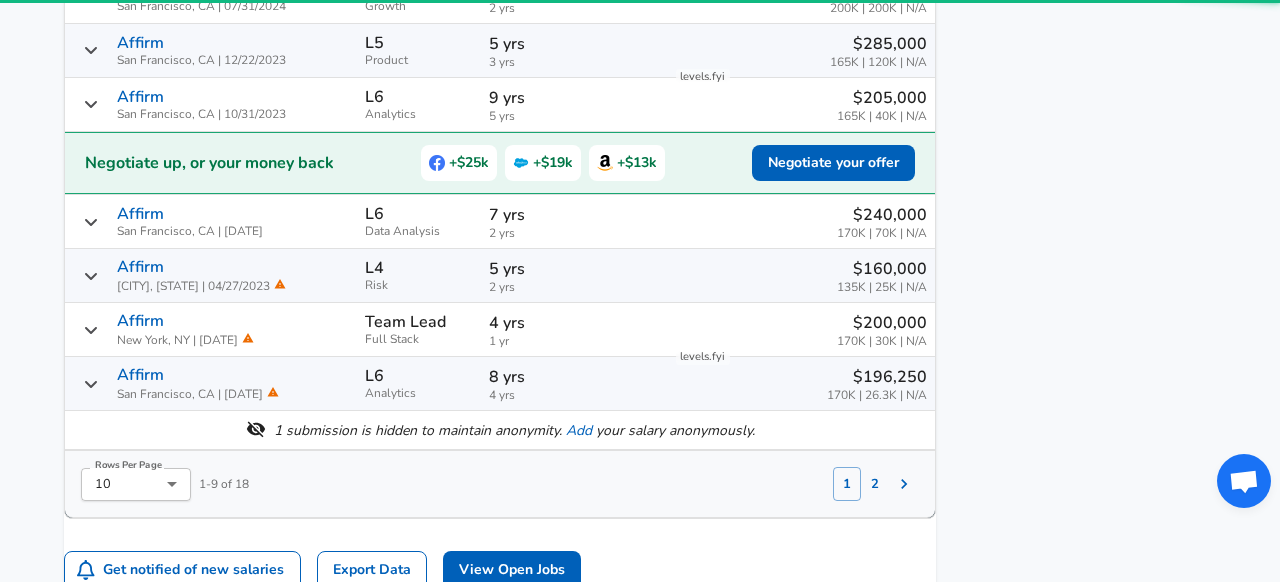 scroll, scrollTop: 277, scrollLeft: 0, axis: vertical 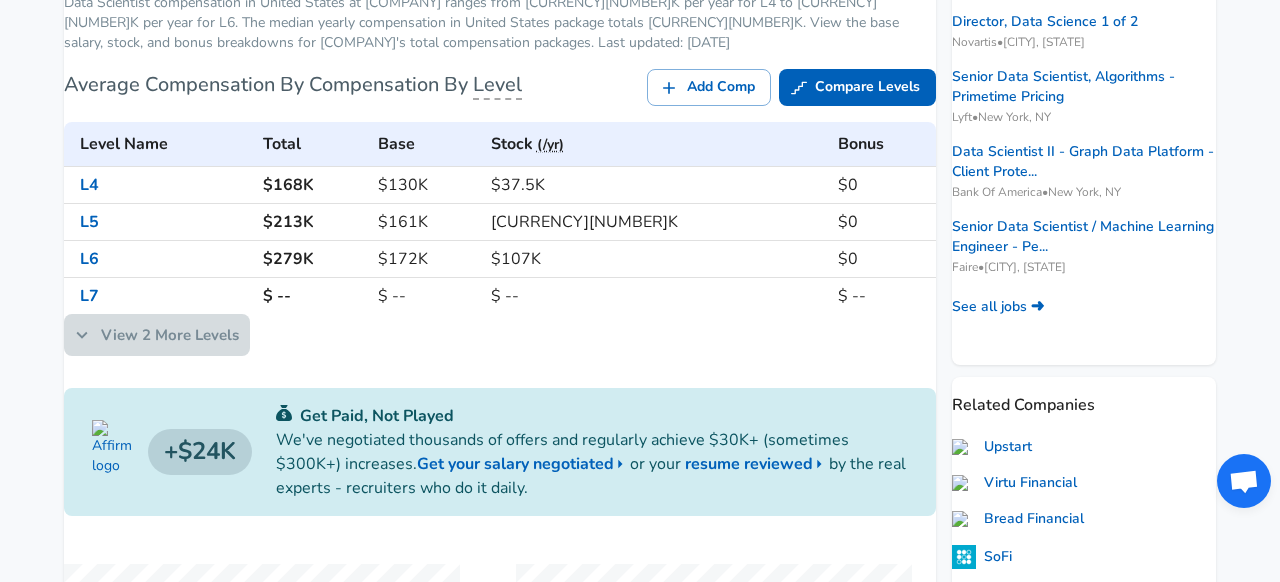 click on "View   2   More Levels" at bounding box center (157, 335) 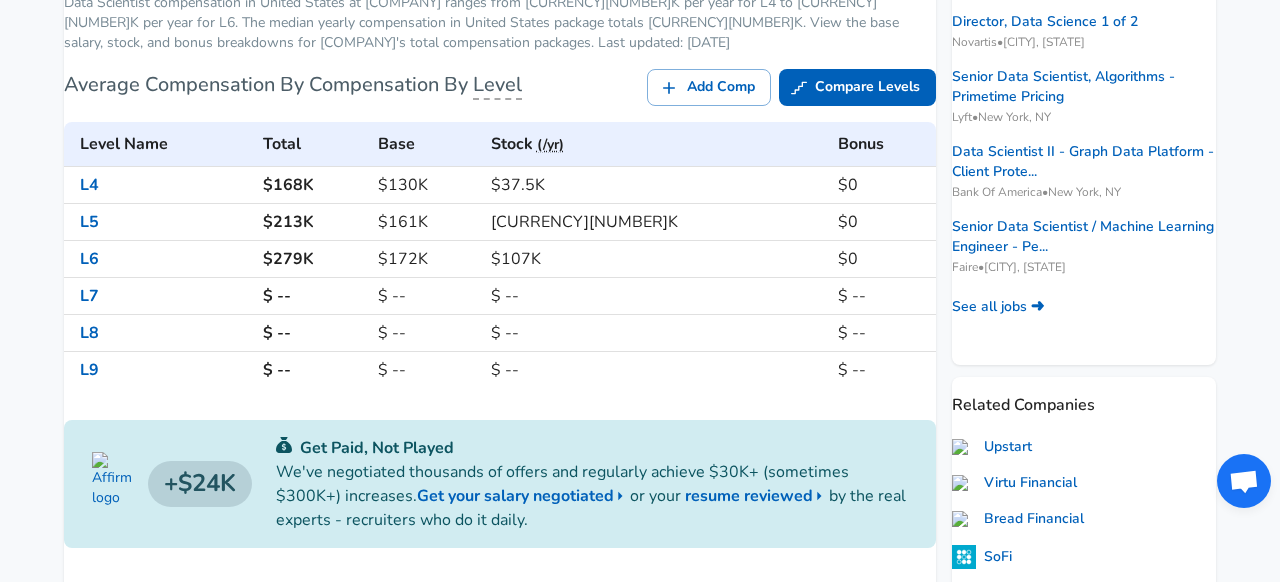click on "$ --" at bounding box center (312, 332) 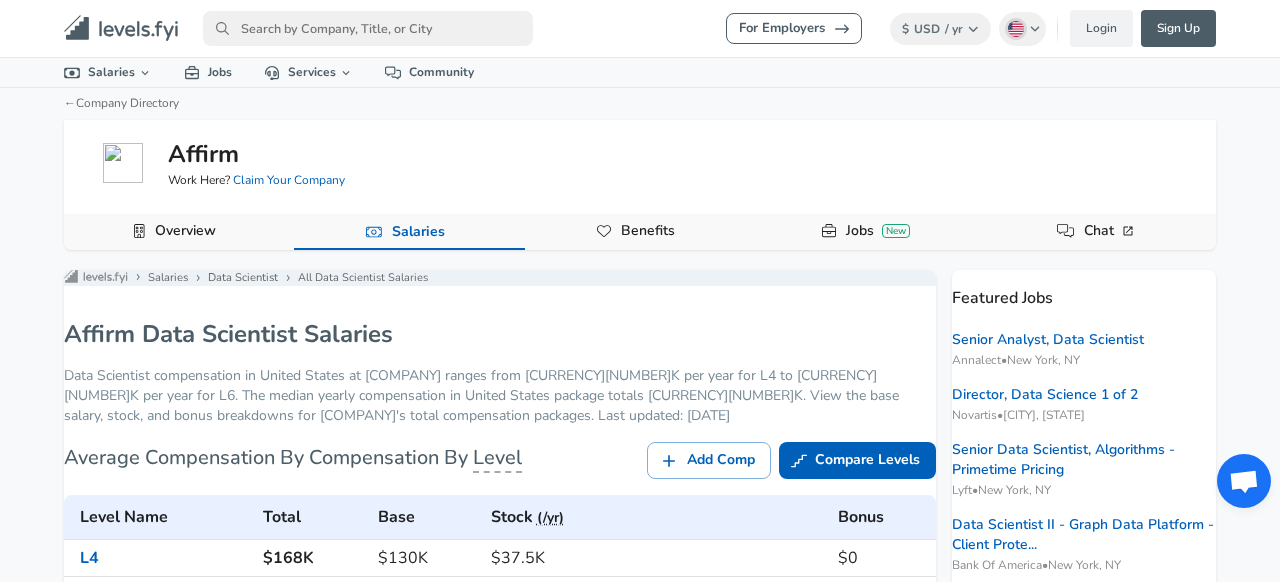 click at bounding box center (368, 28) 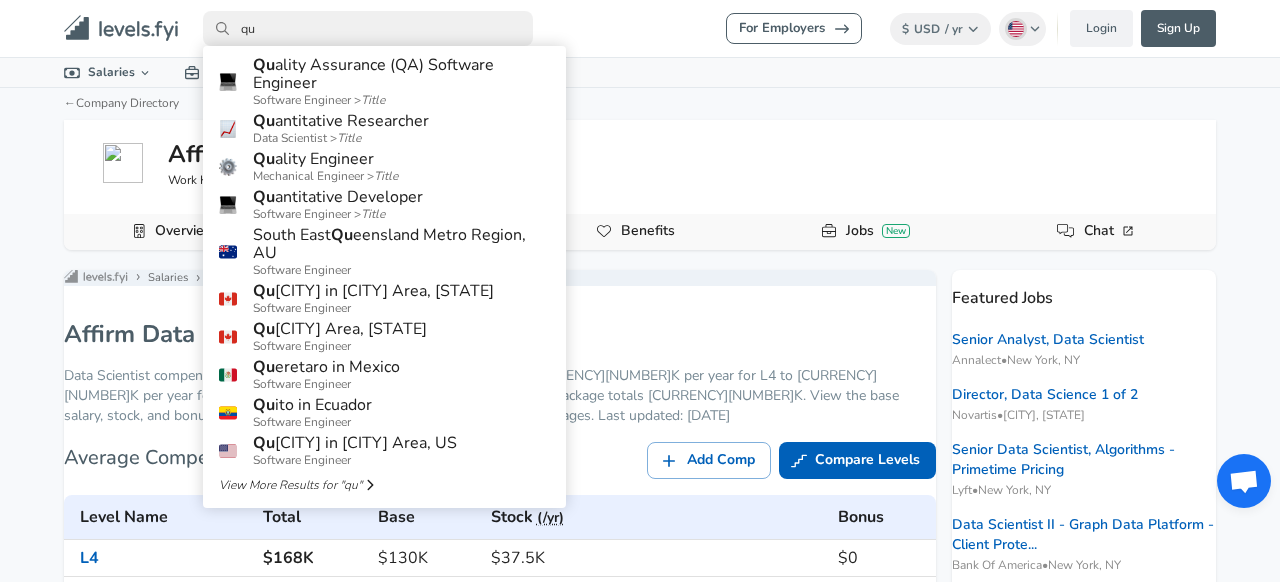 type on "q" 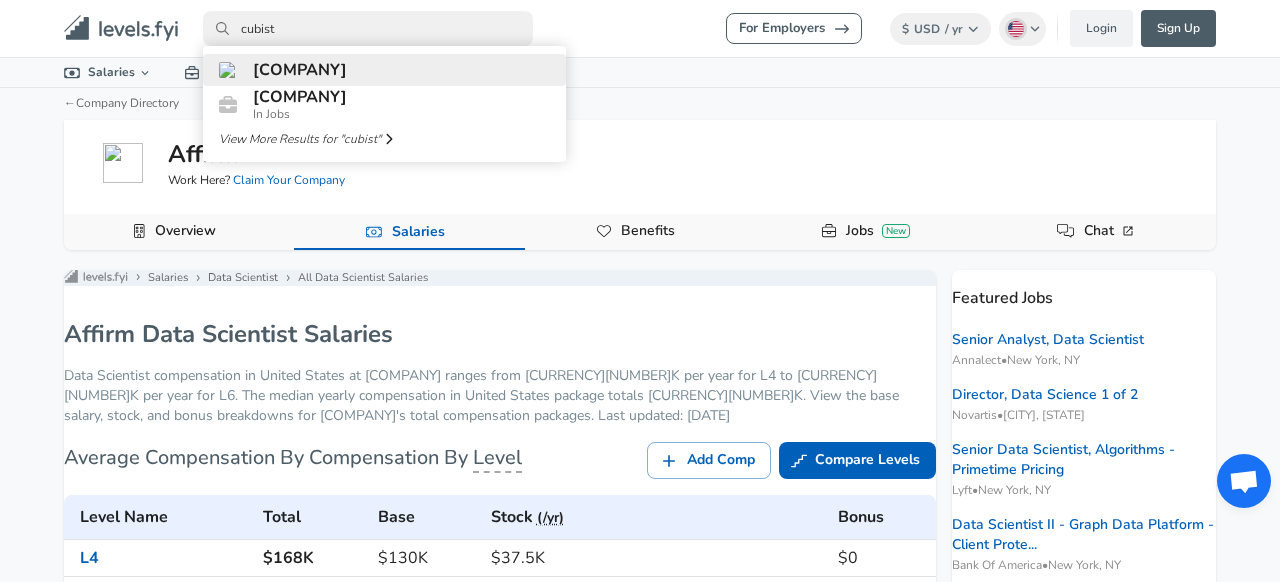 type on "cubist" 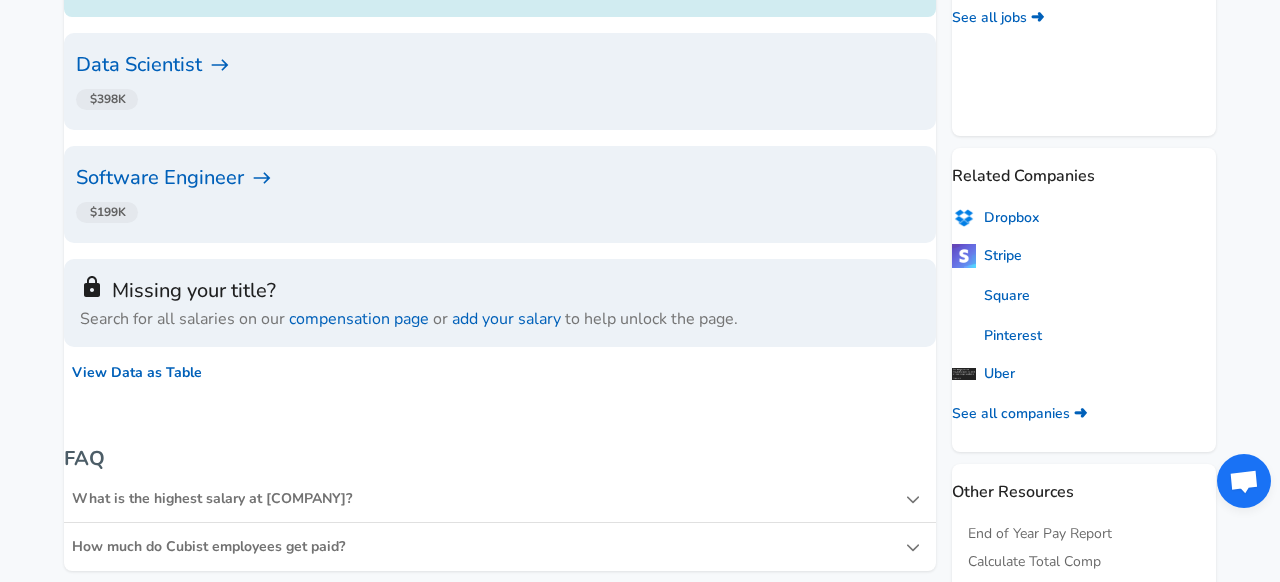 scroll, scrollTop: 605, scrollLeft: 0, axis: vertical 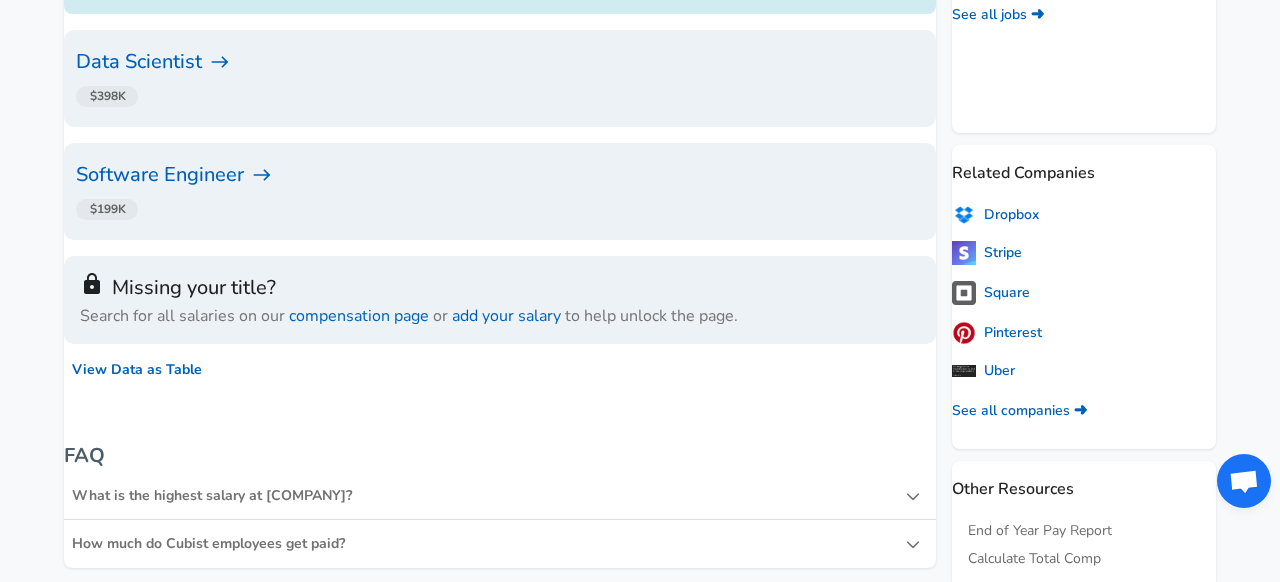click on "Data Scientist" at bounding box center [500, 62] 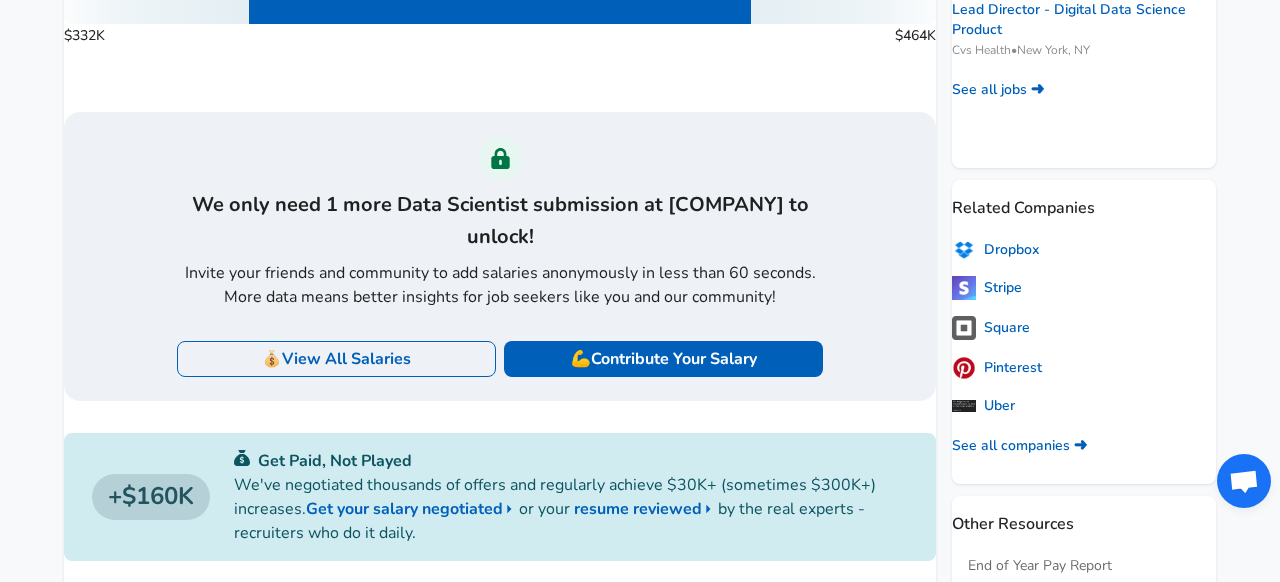 scroll, scrollTop: 576, scrollLeft: 0, axis: vertical 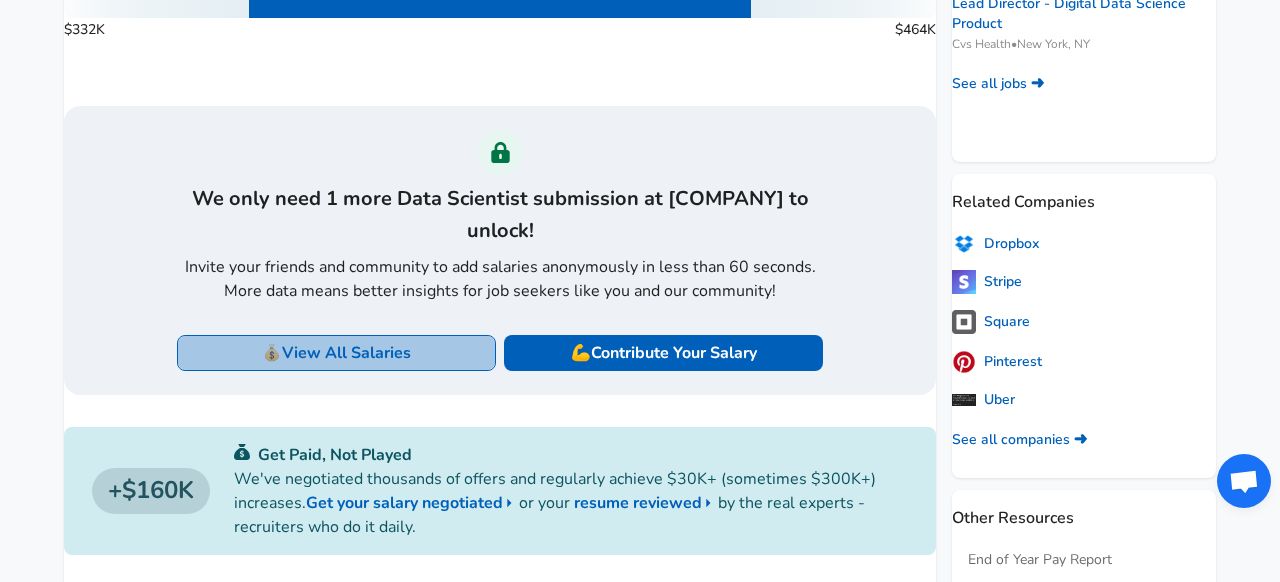 click on "💰  View All   Salaries" at bounding box center [336, 353] 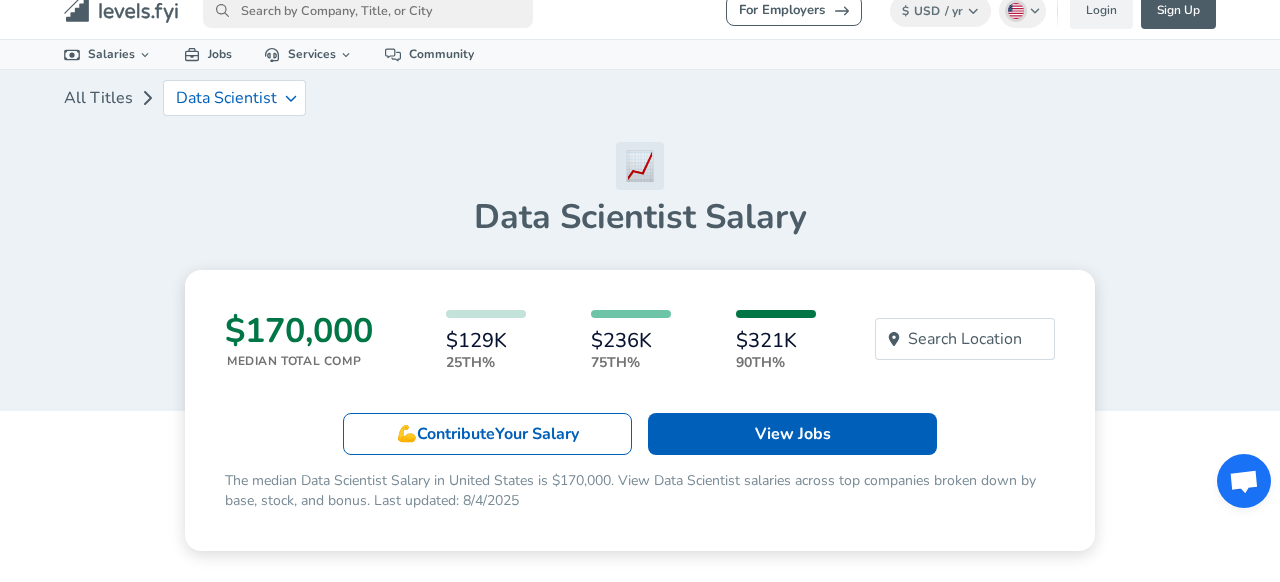 scroll, scrollTop: 0, scrollLeft: 0, axis: both 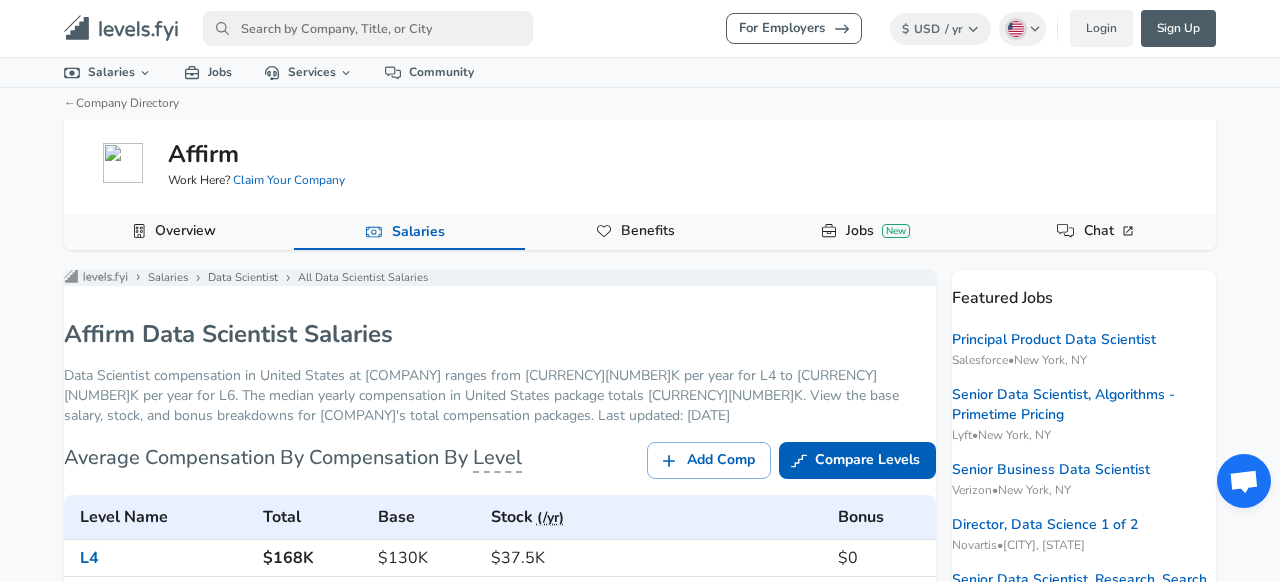 click at bounding box center (368, 28) 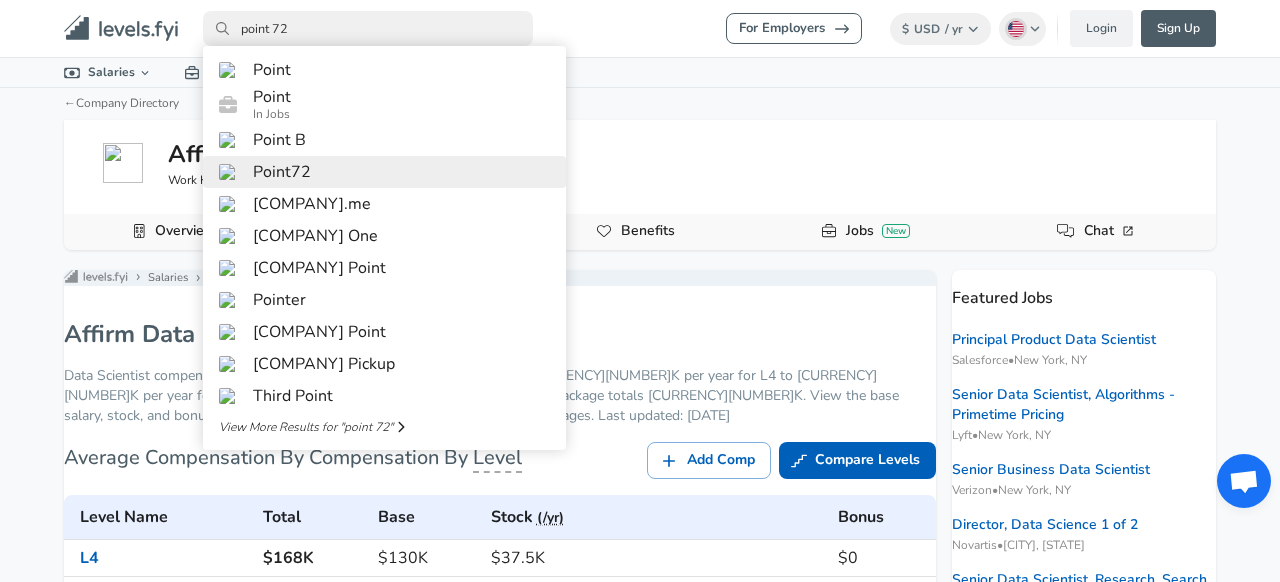 type on "point 72" 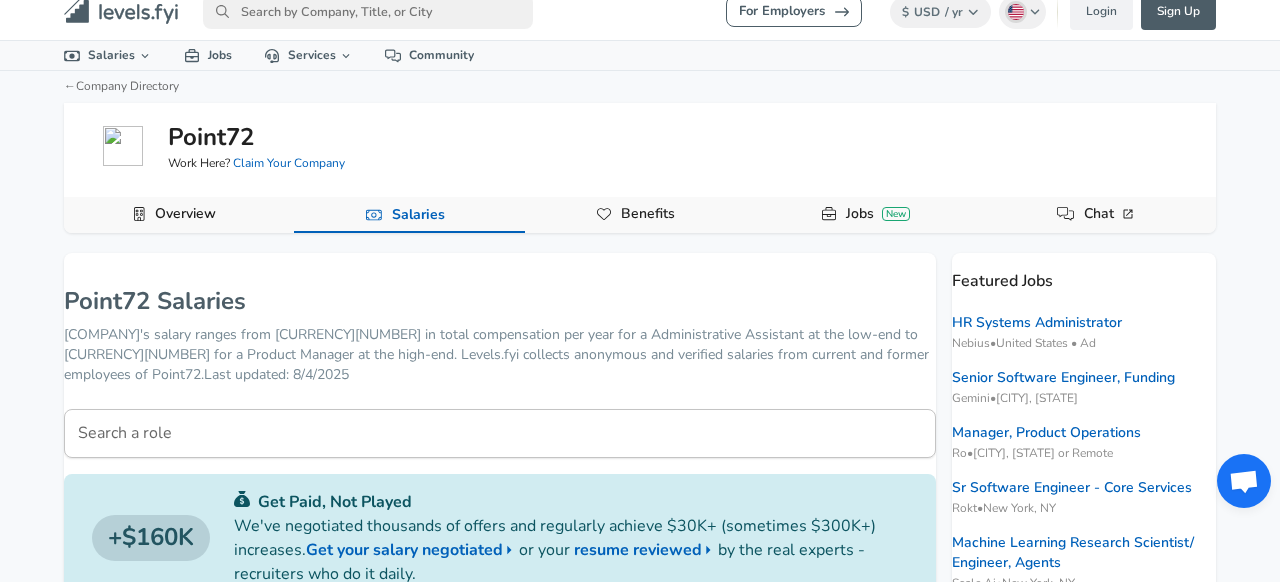 scroll, scrollTop: 0, scrollLeft: 0, axis: both 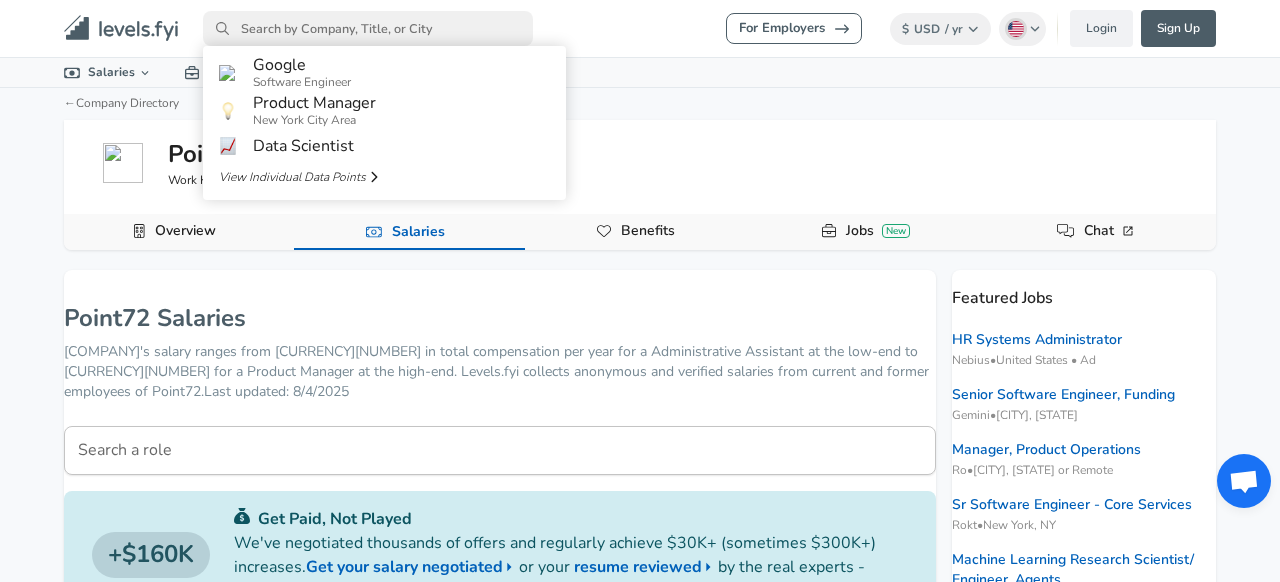 click at bounding box center (368, 28) 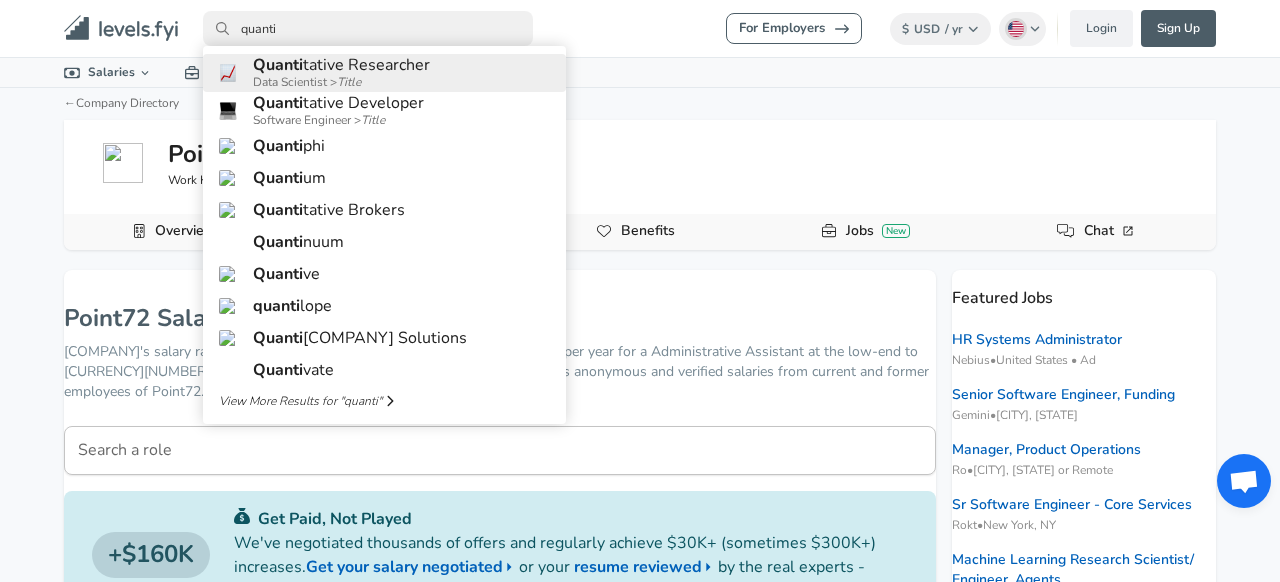 type on "quanti" 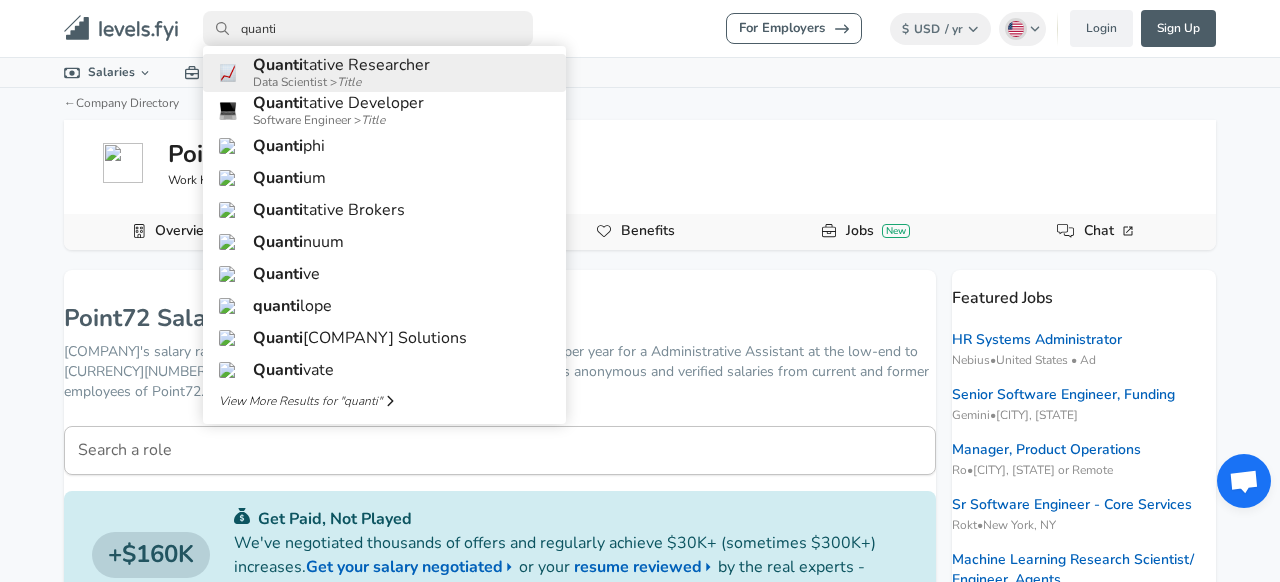 click on "Quanti" at bounding box center (278, 65) 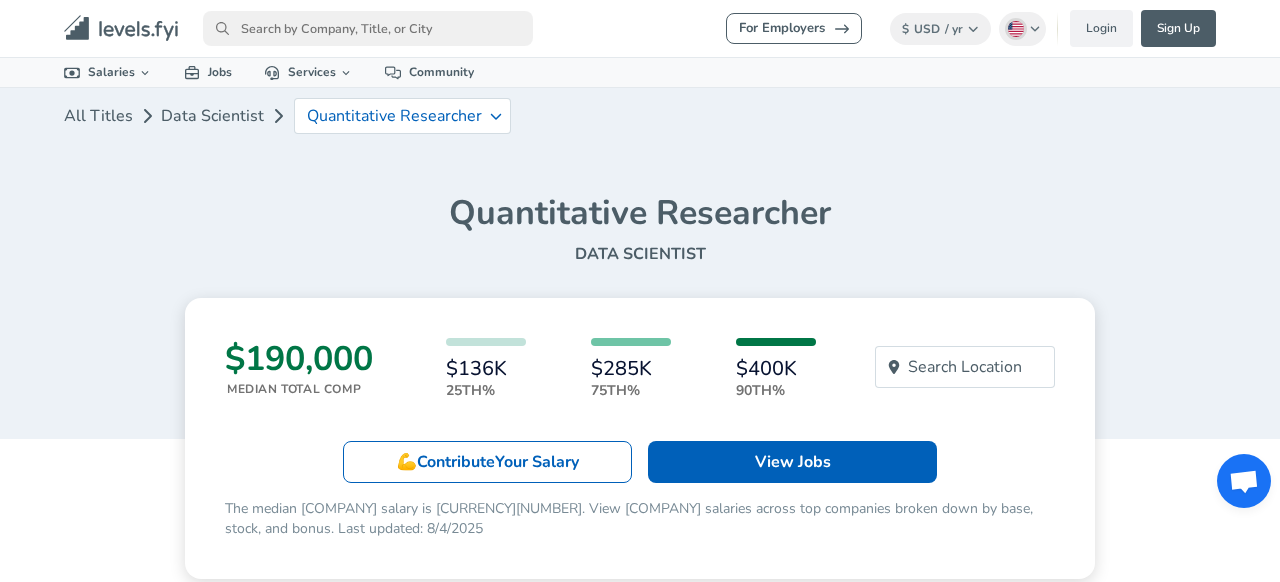 click on "Quantitative Researcher" at bounding box center [640, 213] 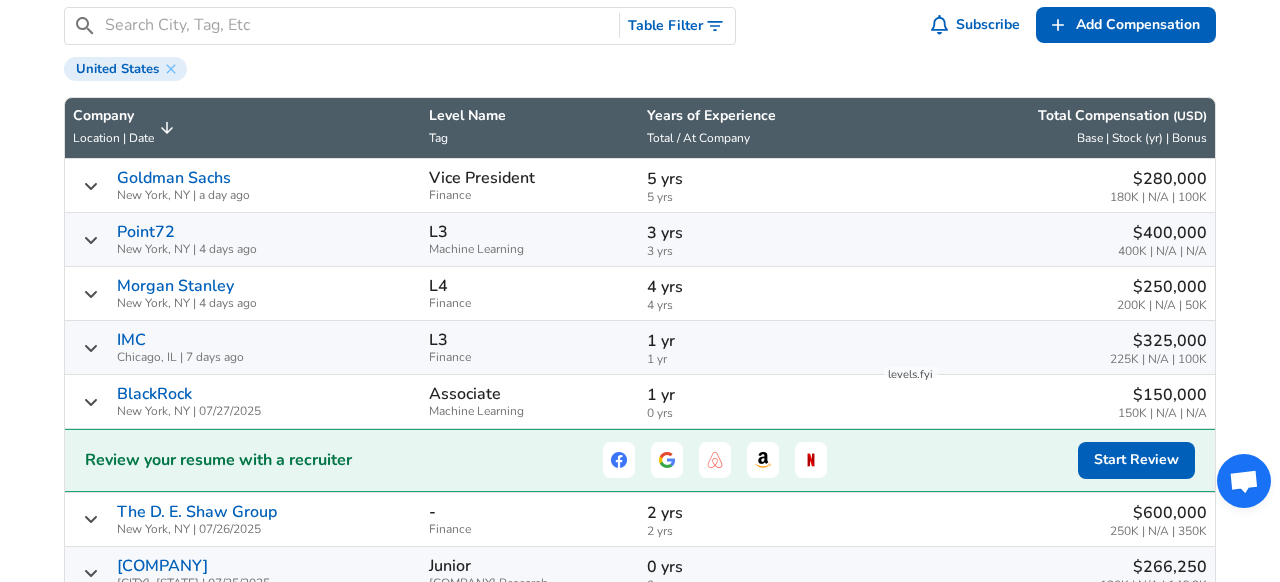scroll, scrollTop: 746, scrollLeft: 0, axis: vertical 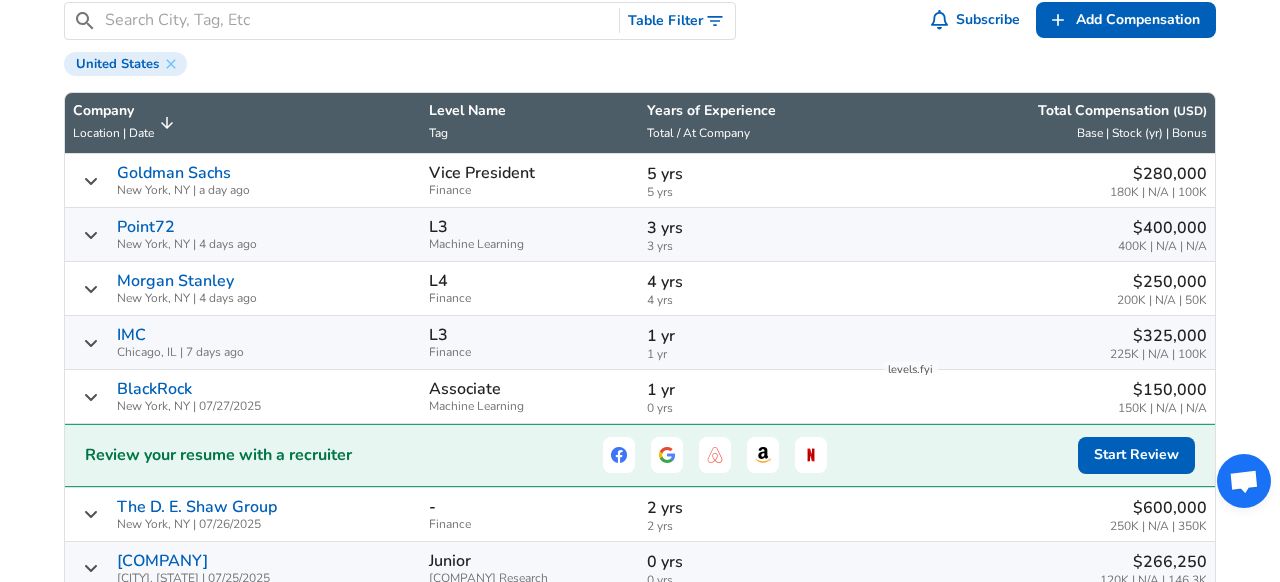 click 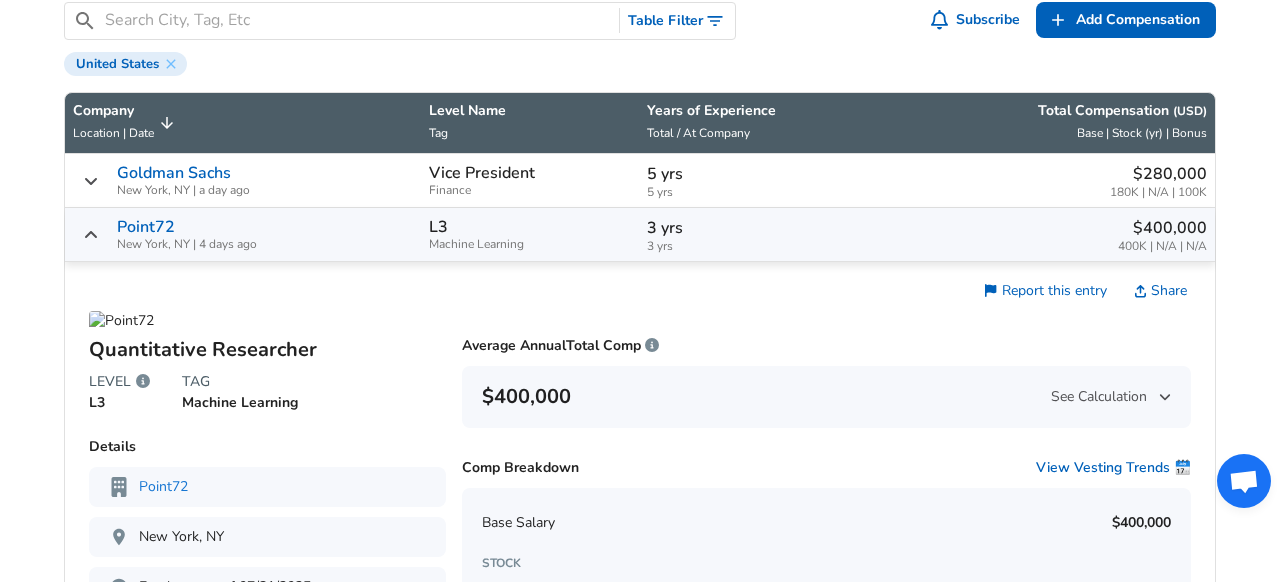 click 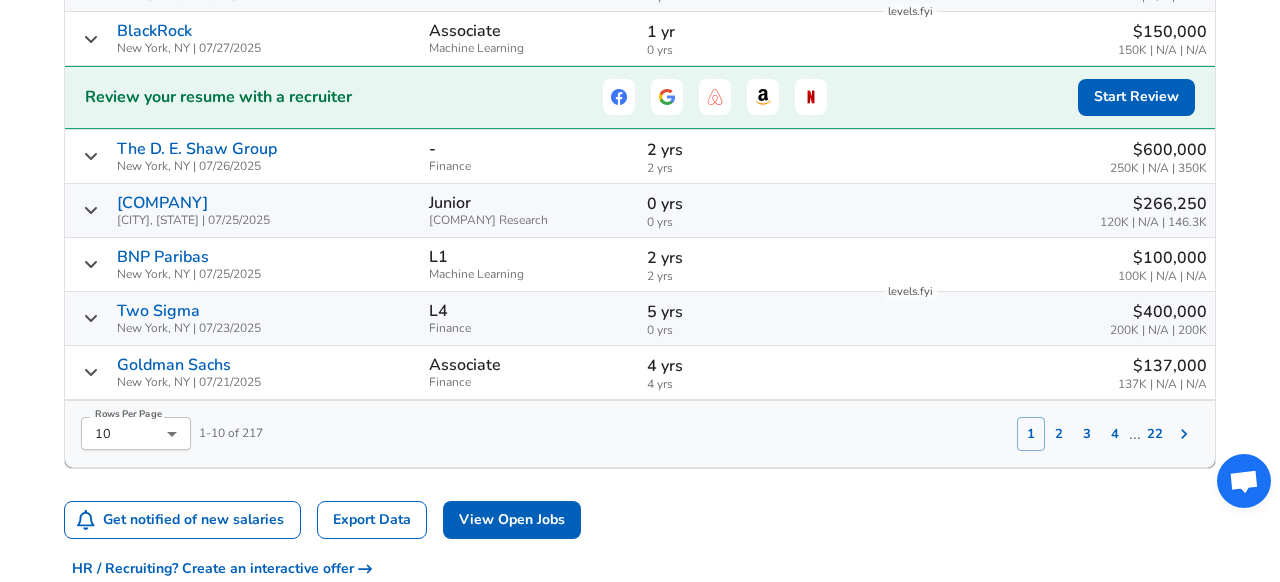 scroll, scrollTop: 1108, scrollLeft: 0, axis: vertical 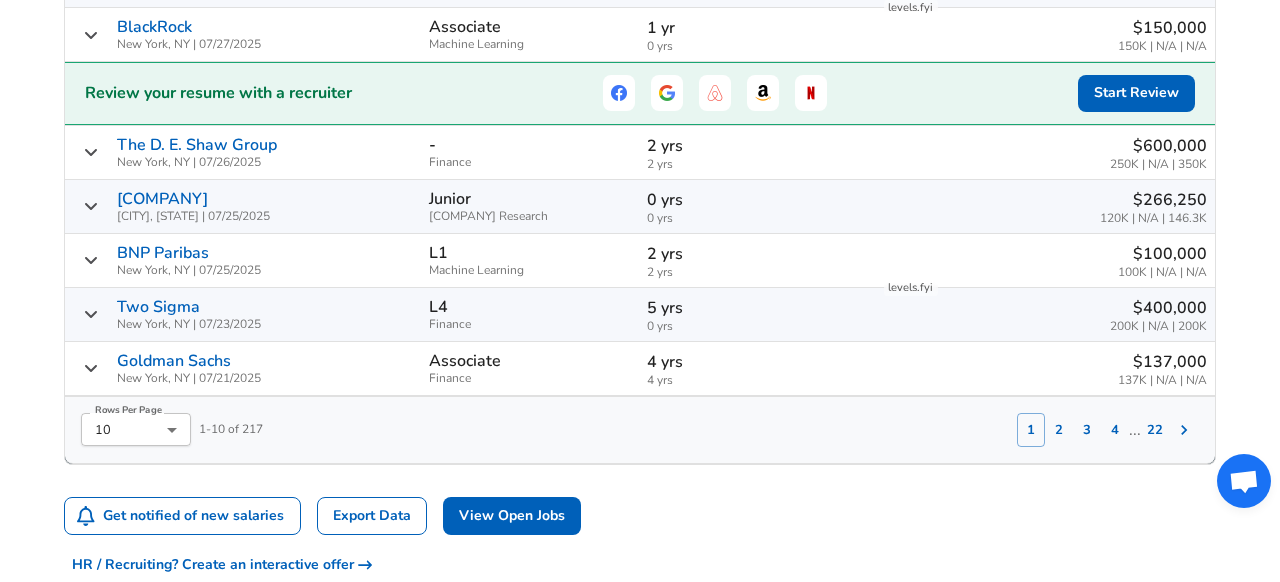 click on "2" at bounding box center (1059, 430) 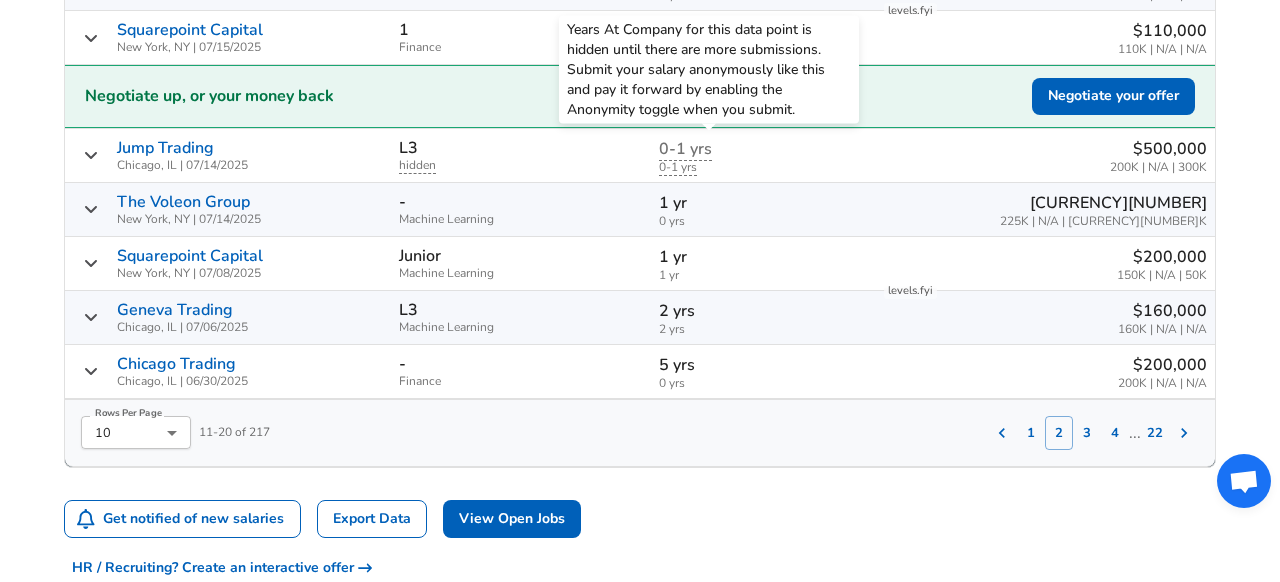 scroll, scrollTop: 1109, scrollLeft: 0, axis: vertical 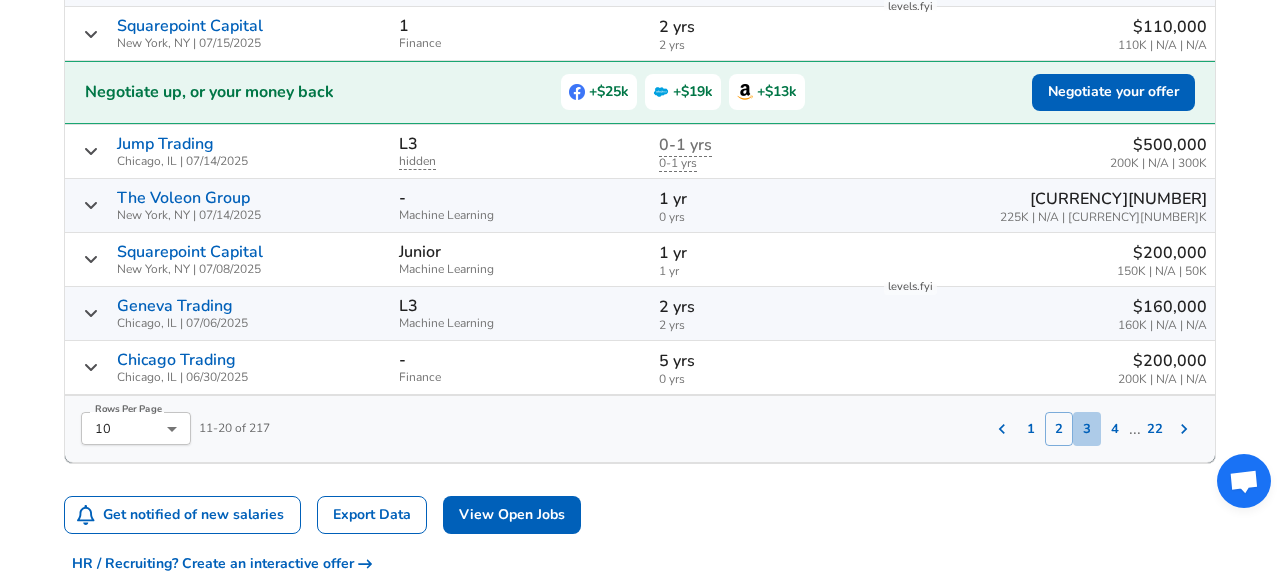 click on "3" at bounding box center [1087, 429] 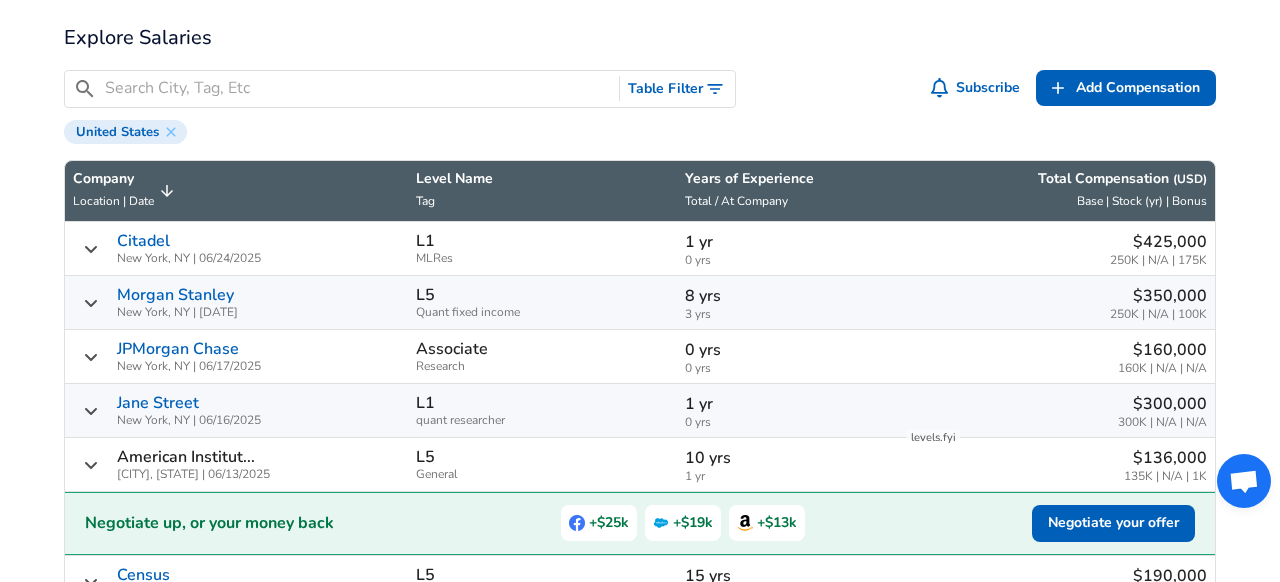 scroll, scrollTop: 0, scrollLeft: 0, axis: both 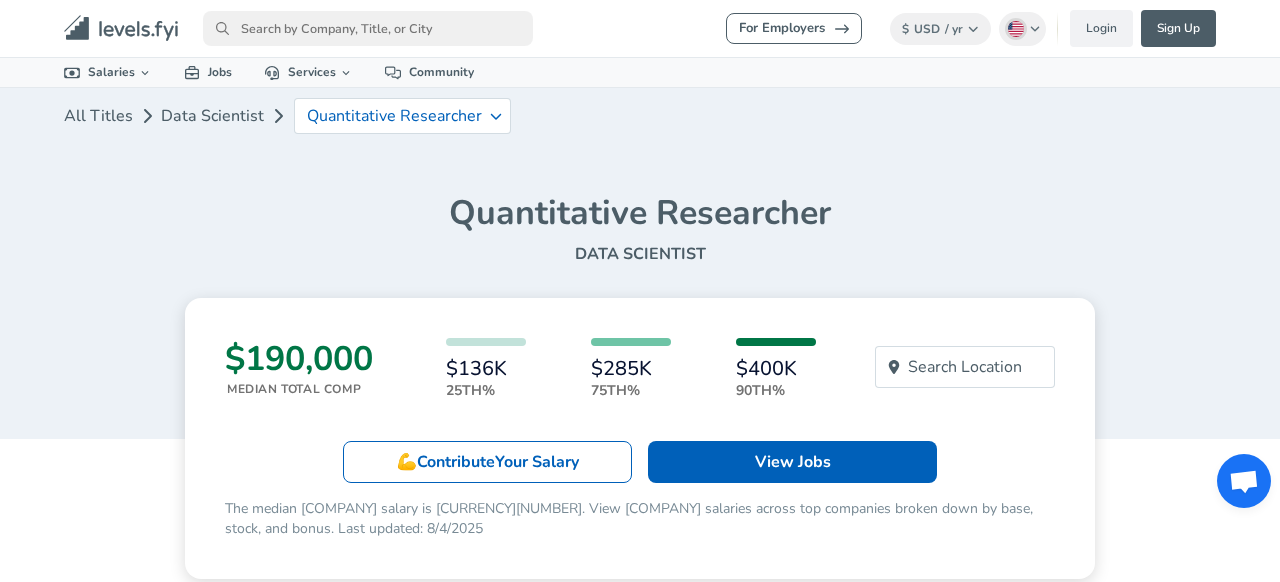 click at bounding box center [368, 28] 